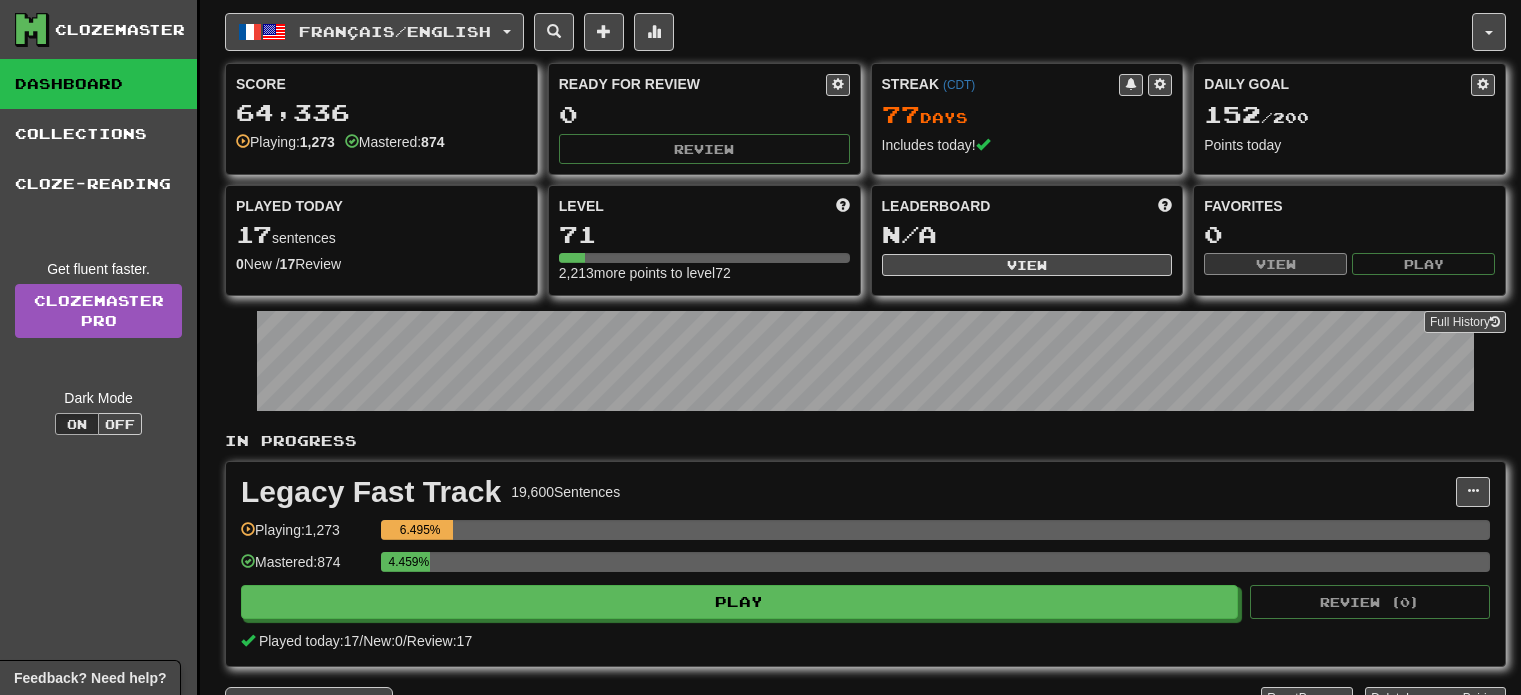 scroll, scrollTop: 0, scrollLeft: 0, axis: both 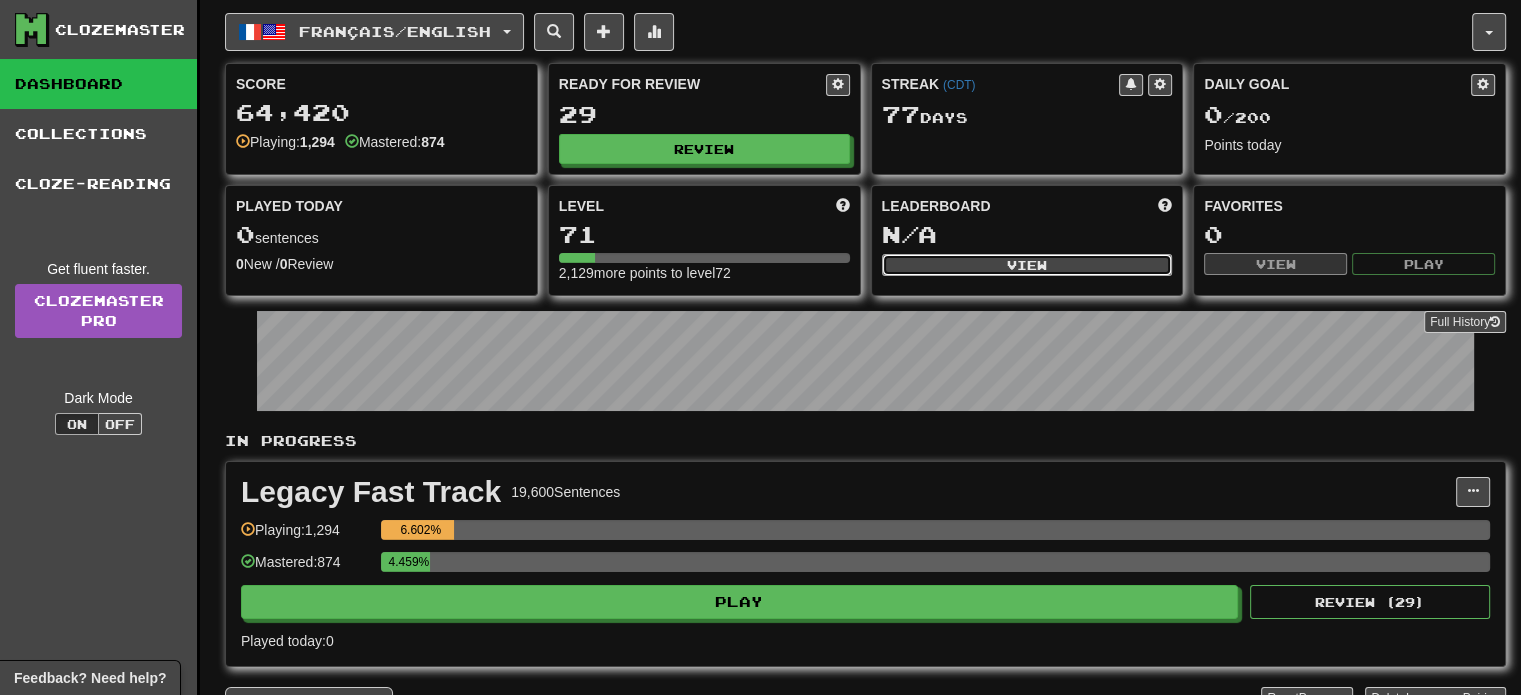 click on "View" at bounding box center (1027, 265) 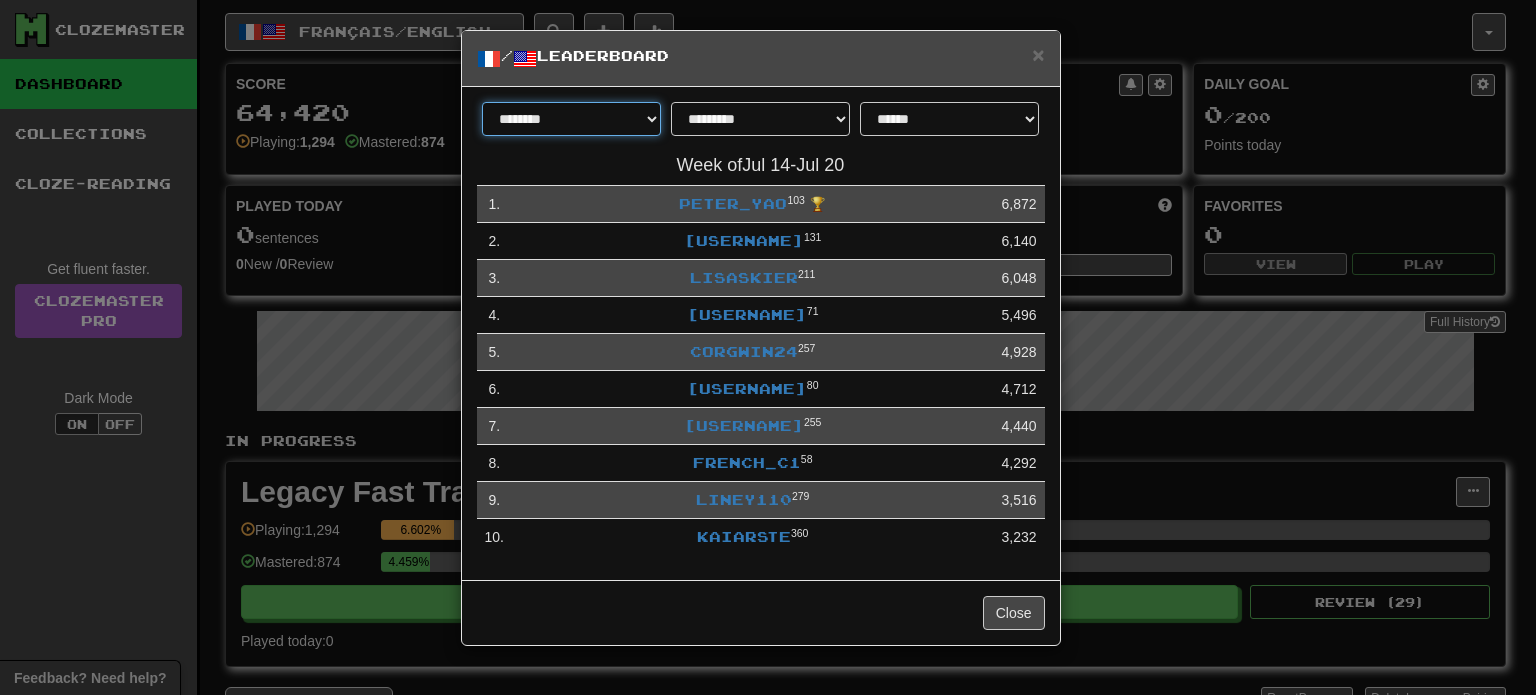 click on "******** *********" at bounding box center [571, 119] 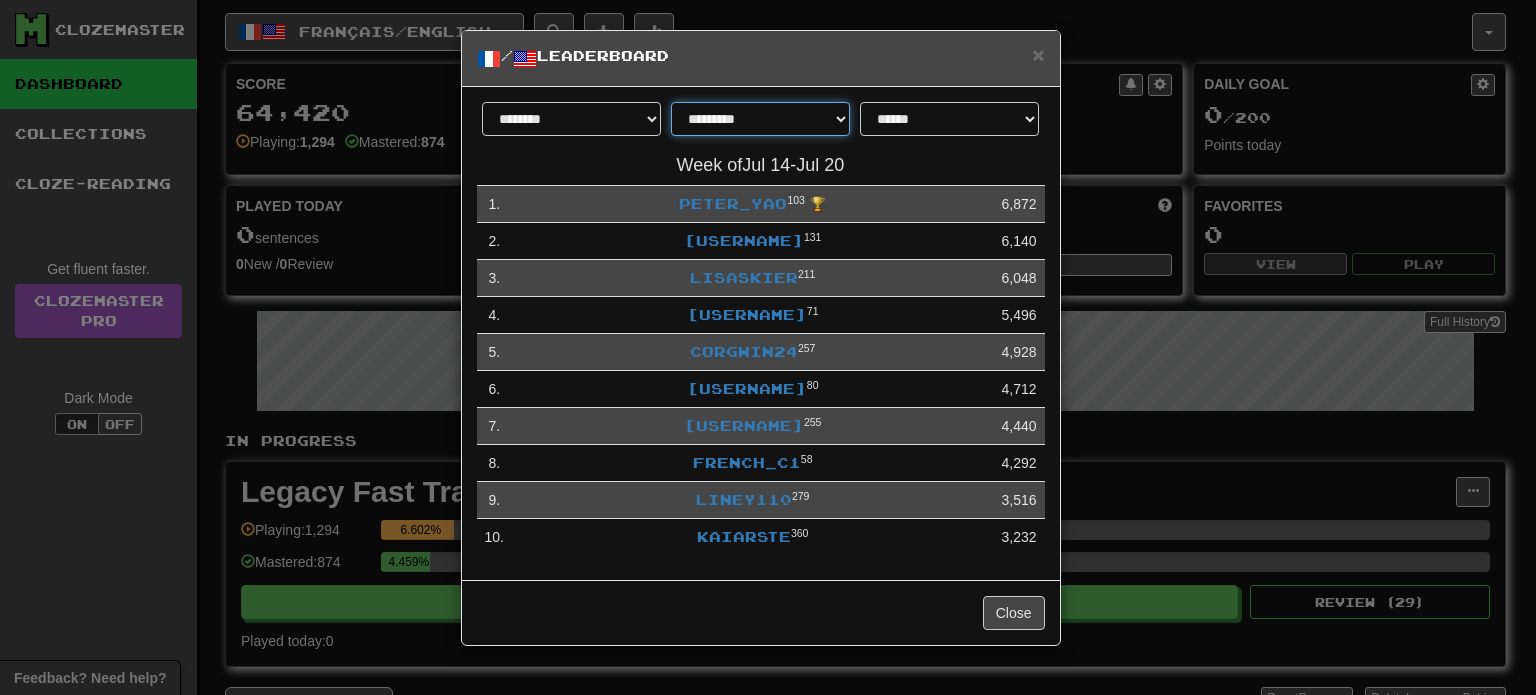 click on "**********" at bounding box center (760, 119) 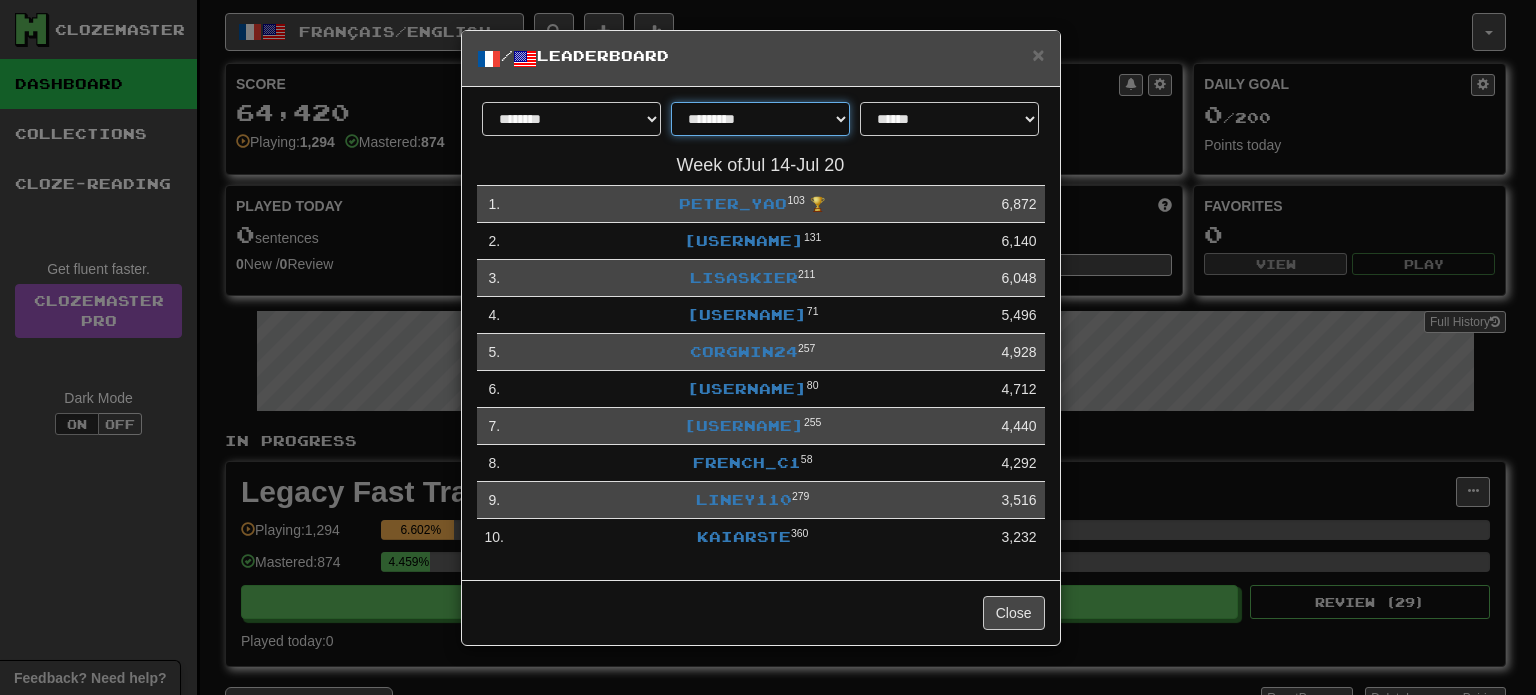 select on "********" 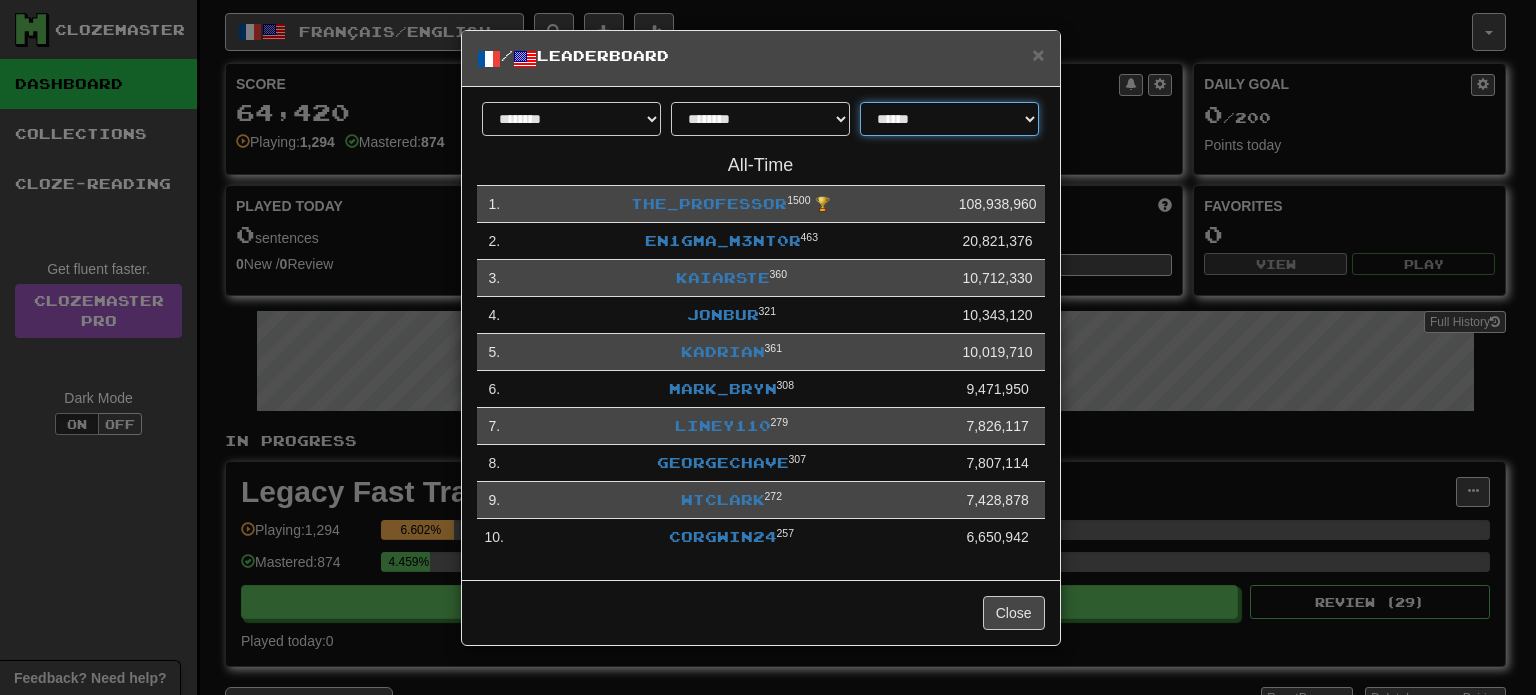 click on "**********" at bounding box center [949, 119] 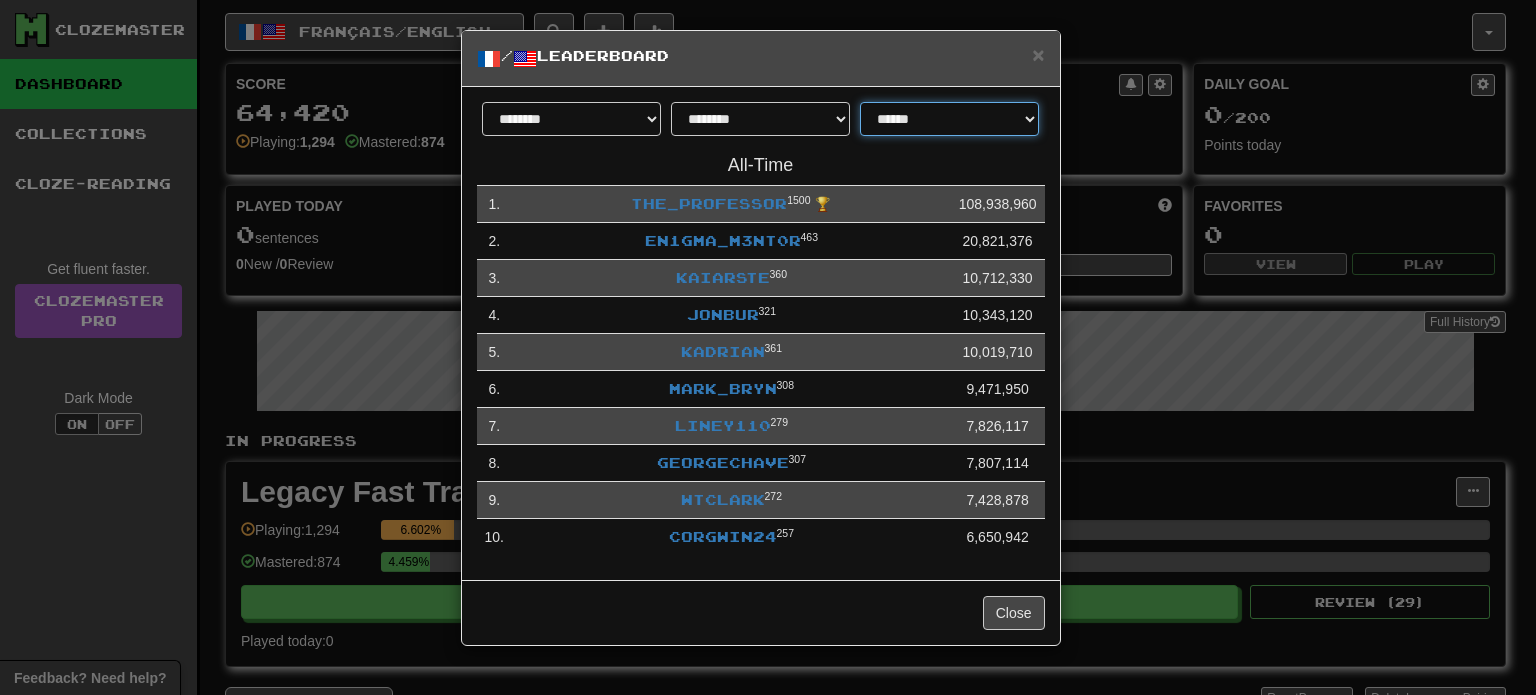 click on "**********" at bounding box center [949, 119] 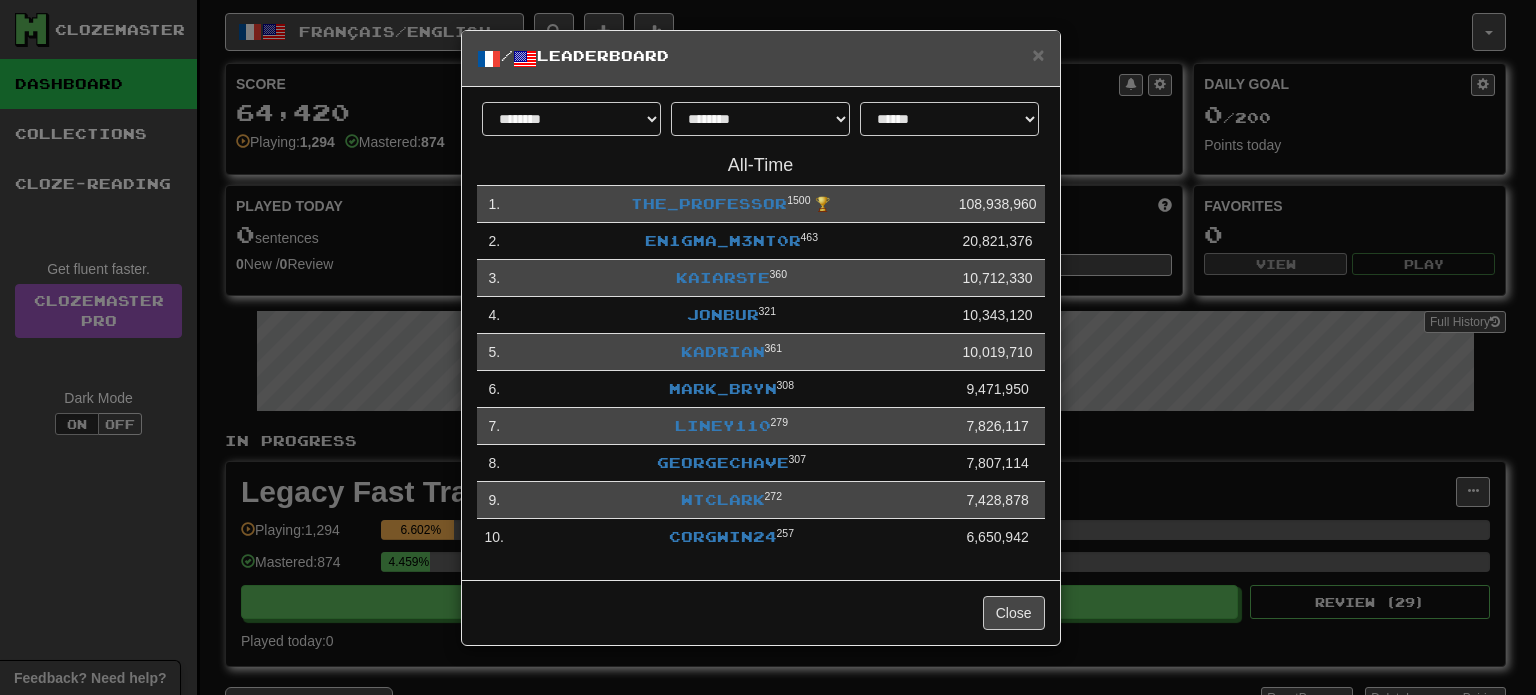 click on "En1gma_M3nt0r 463" at bounding box center (731, 241) 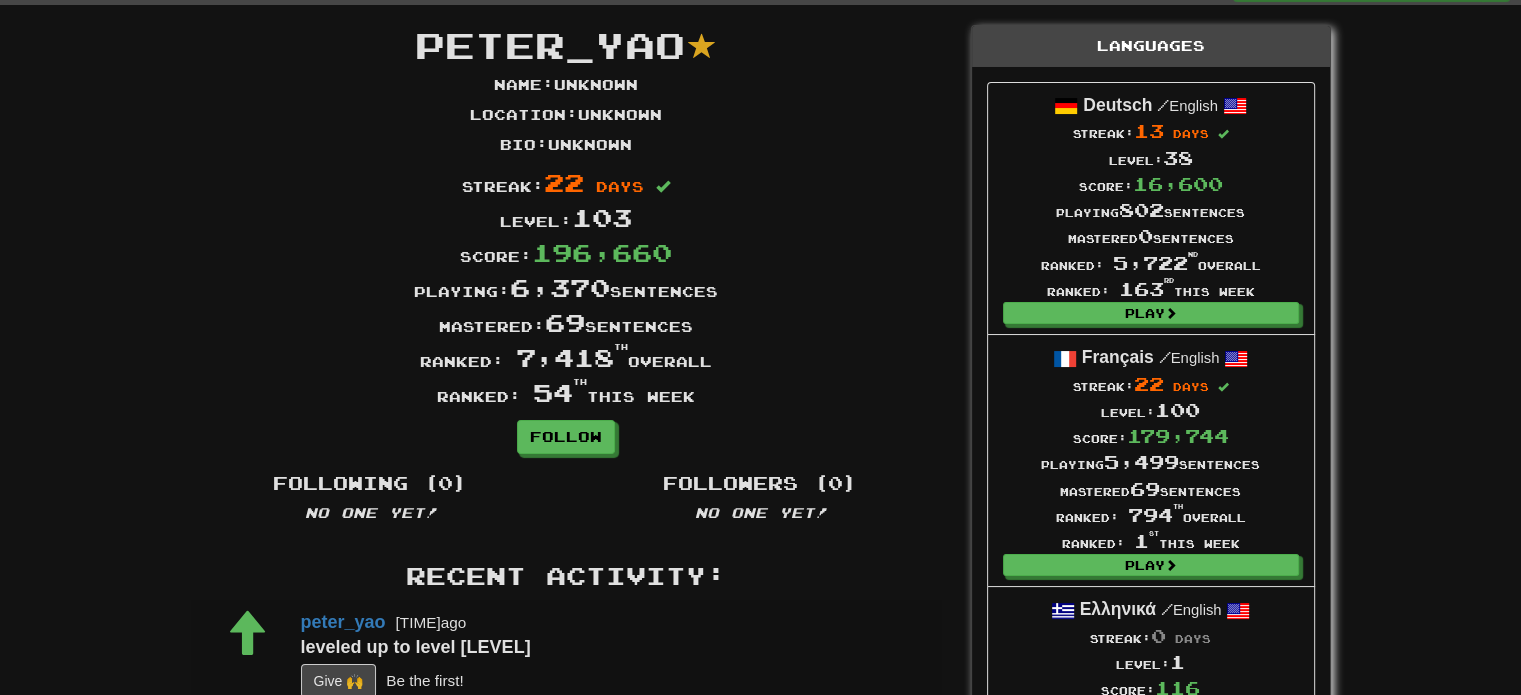 scroll, scrollTop: 47, scrollLeft: 0, axis: vertical 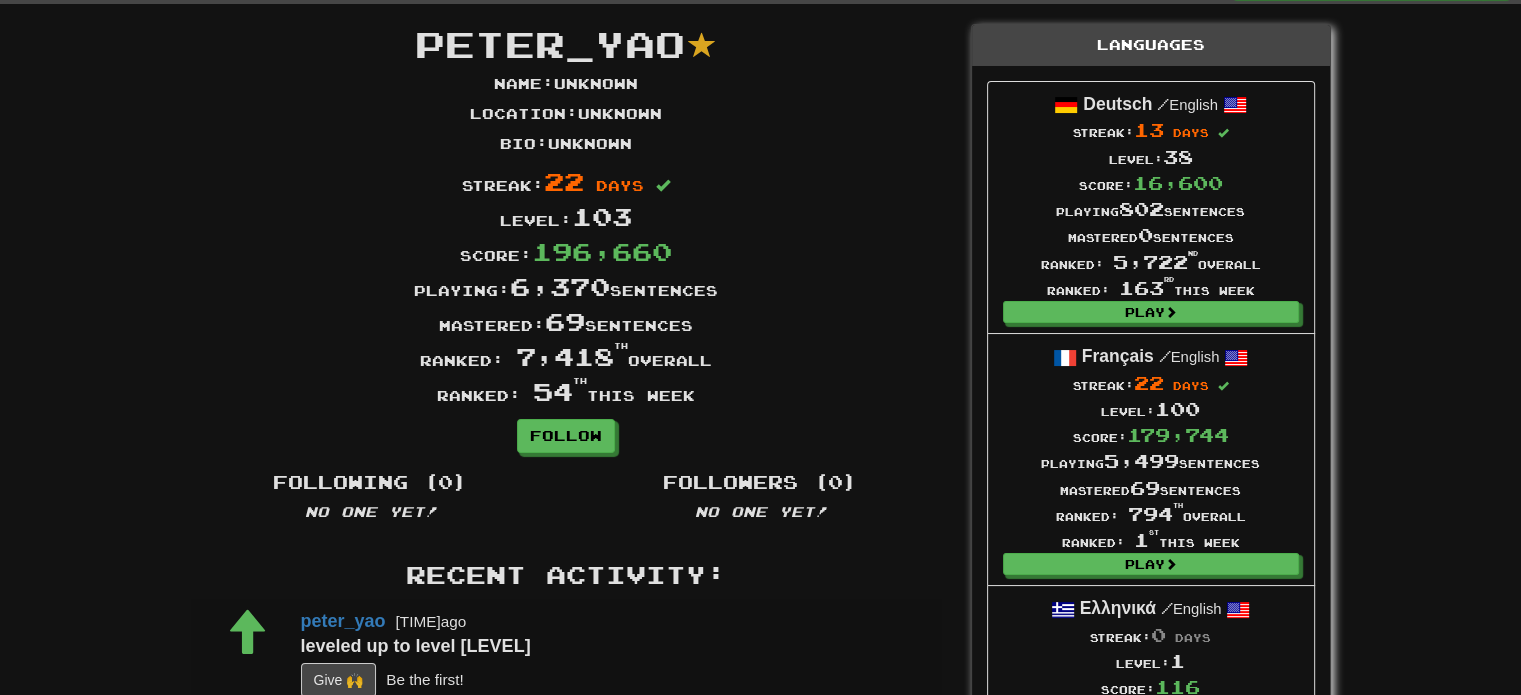 click on "196,660" at bounding box center (602, 251) 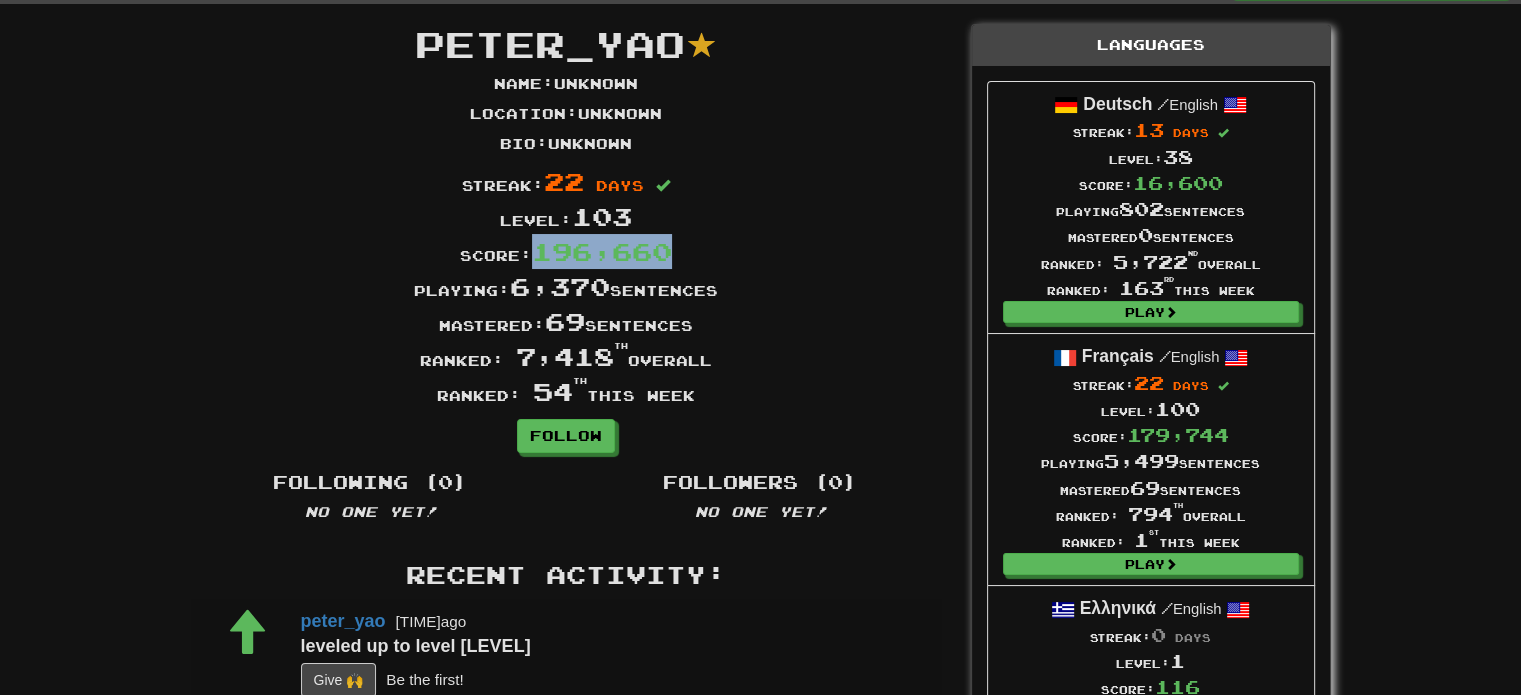 click on "196,660" at bounding box center (602, 251) 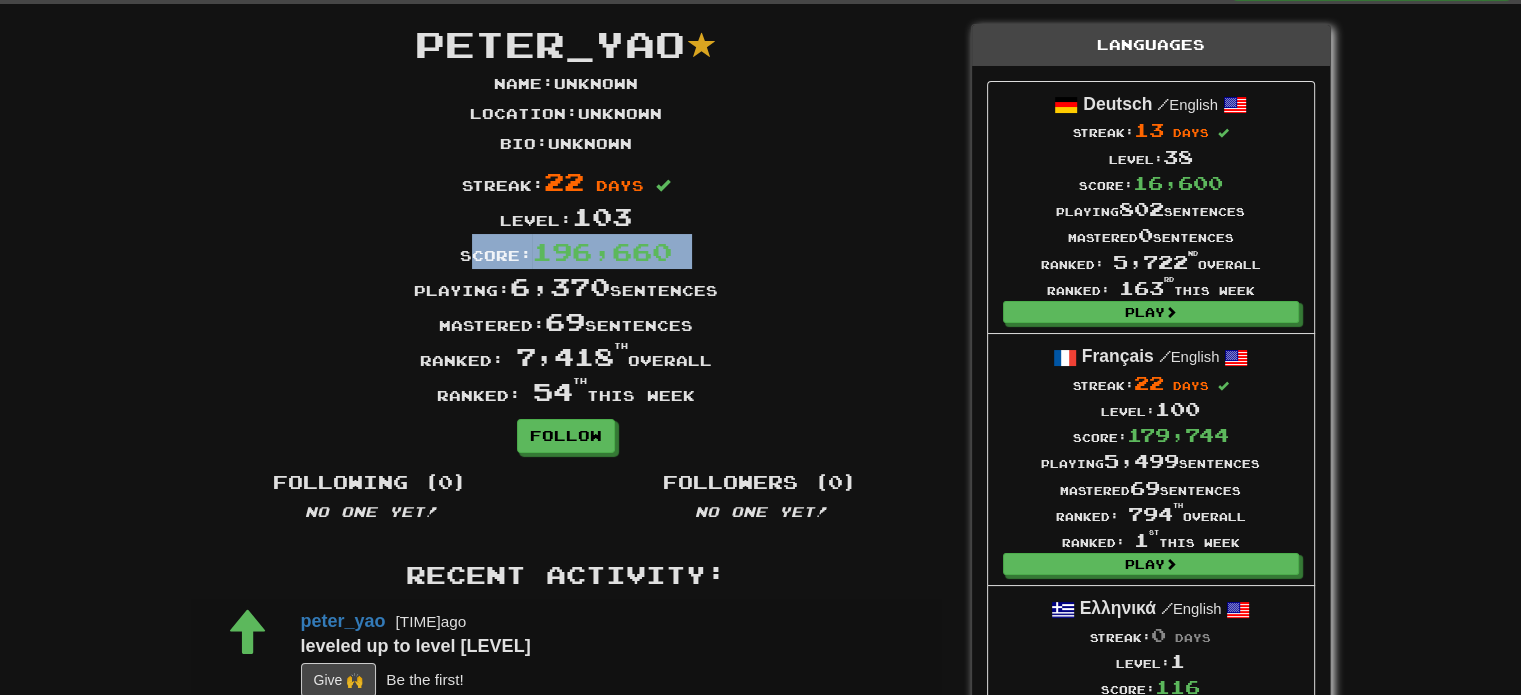 click on "196,660" at bounding box center [602, 251] 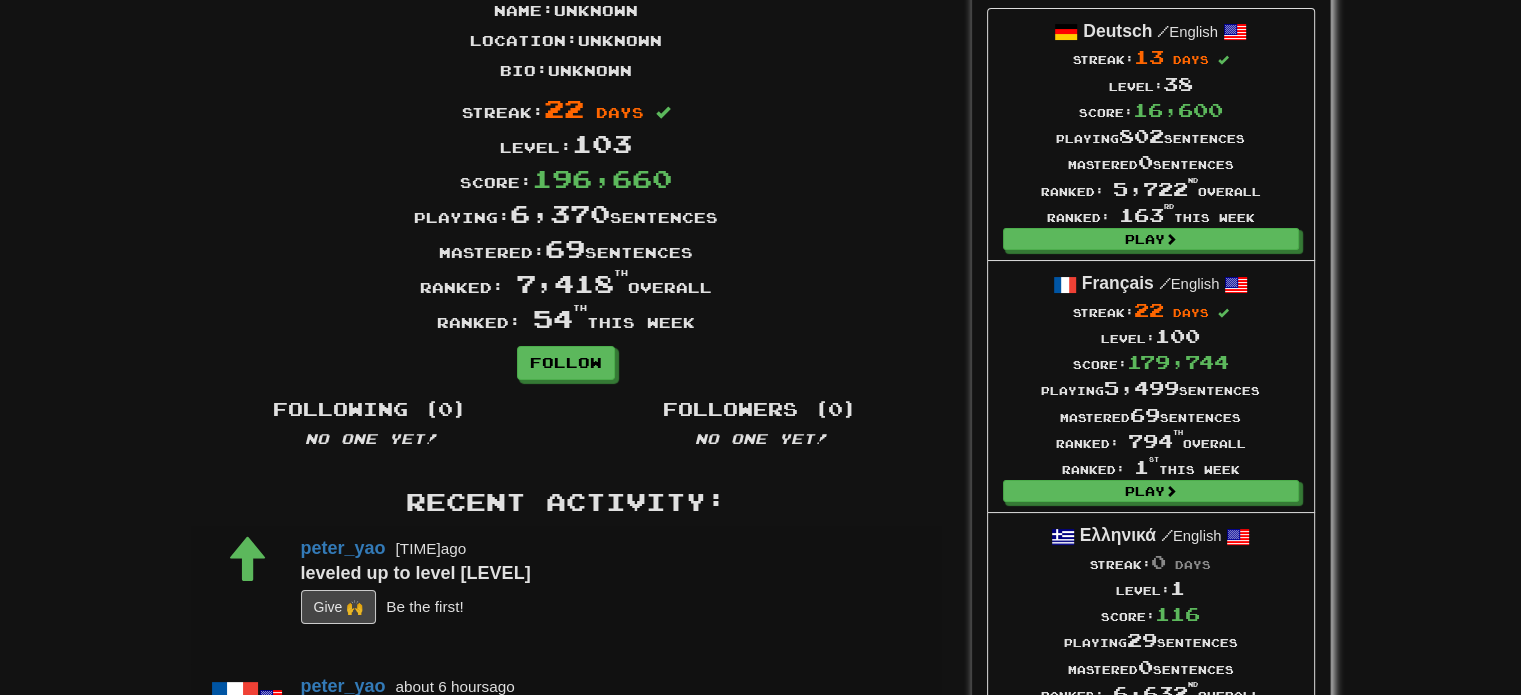 scroll, scrollTop: 0, scrollLeft: 0, axis: both 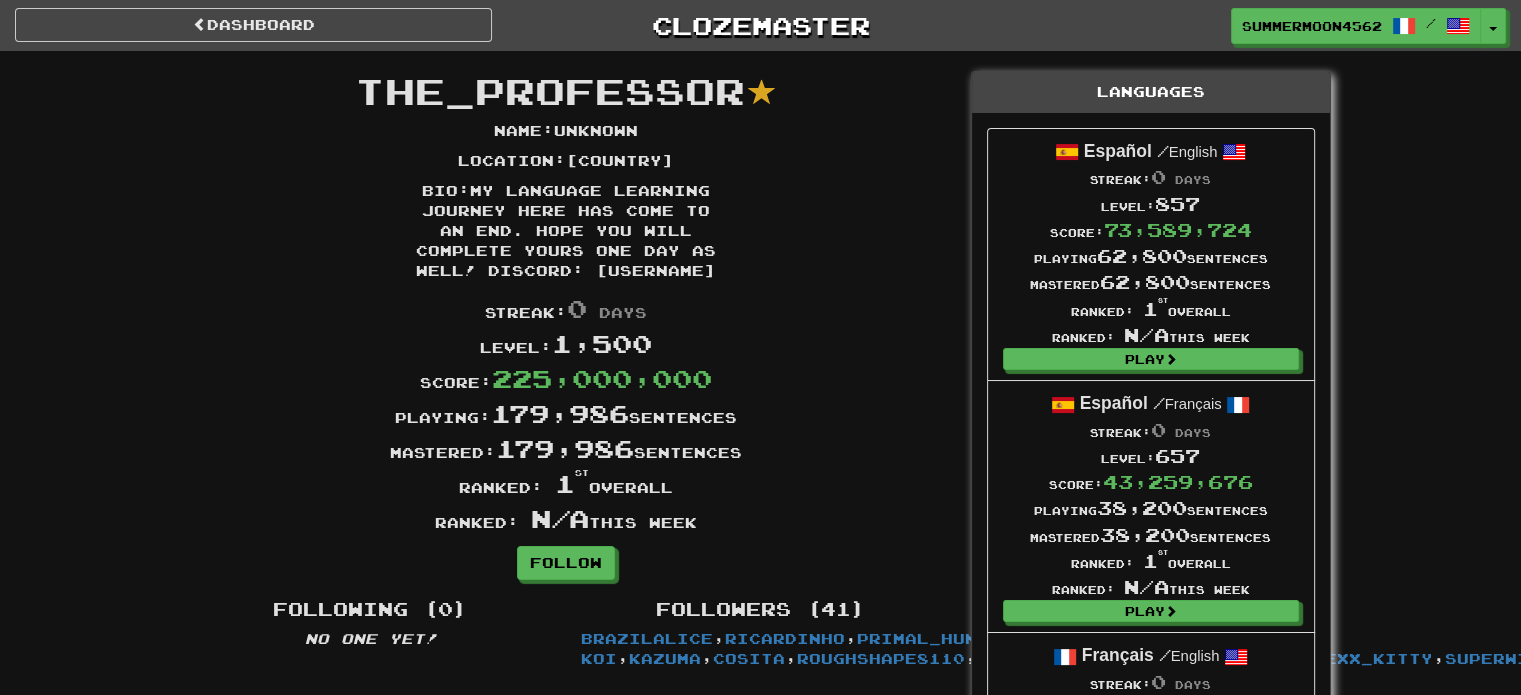 click on "Bio :  My language learning journey here has come to an end.
Hope you will complete yours one day as well!
Discord: [USERNAME]" at bounding box center (566, 231) 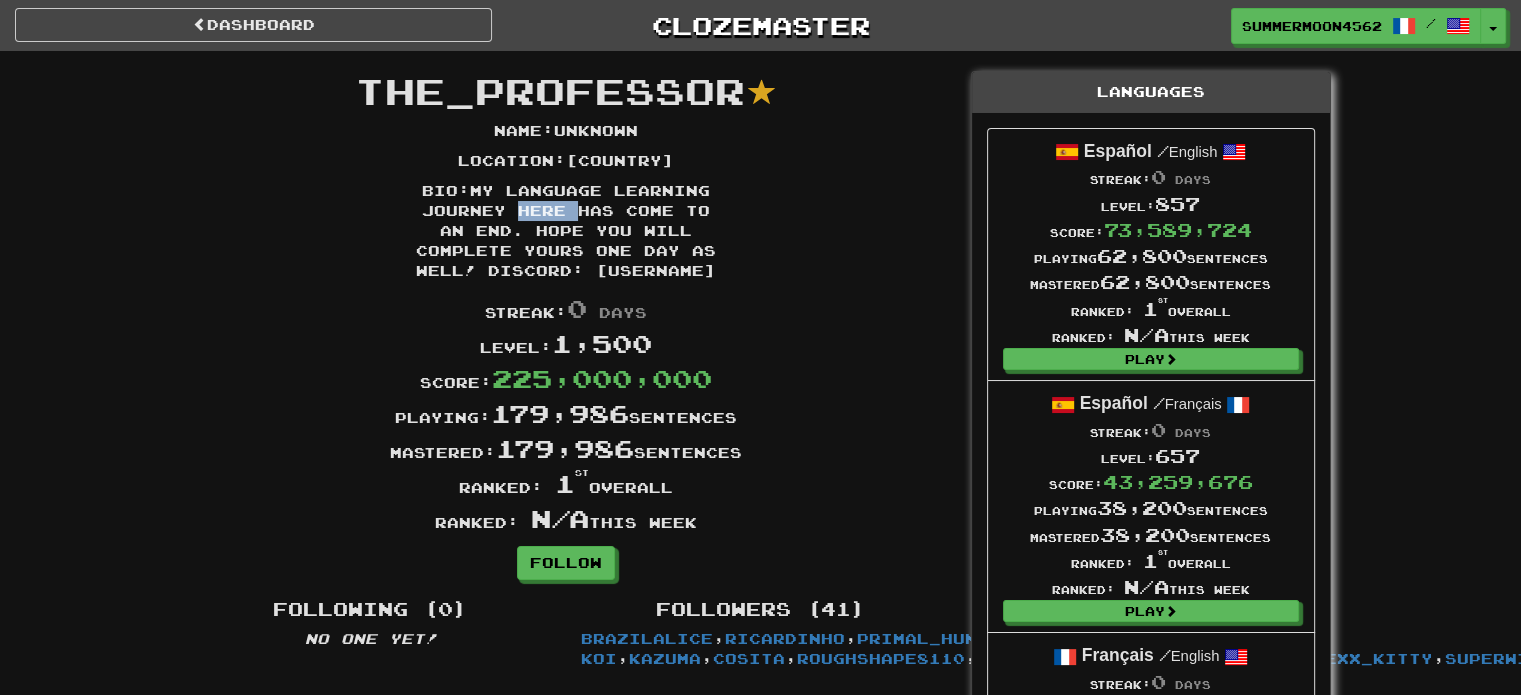 click on "Bio :  My language learning journey here has come to an end.
Hope you will complete yours one day as well!
Discord: [USERNAME]" at bounding box center (566, 231) 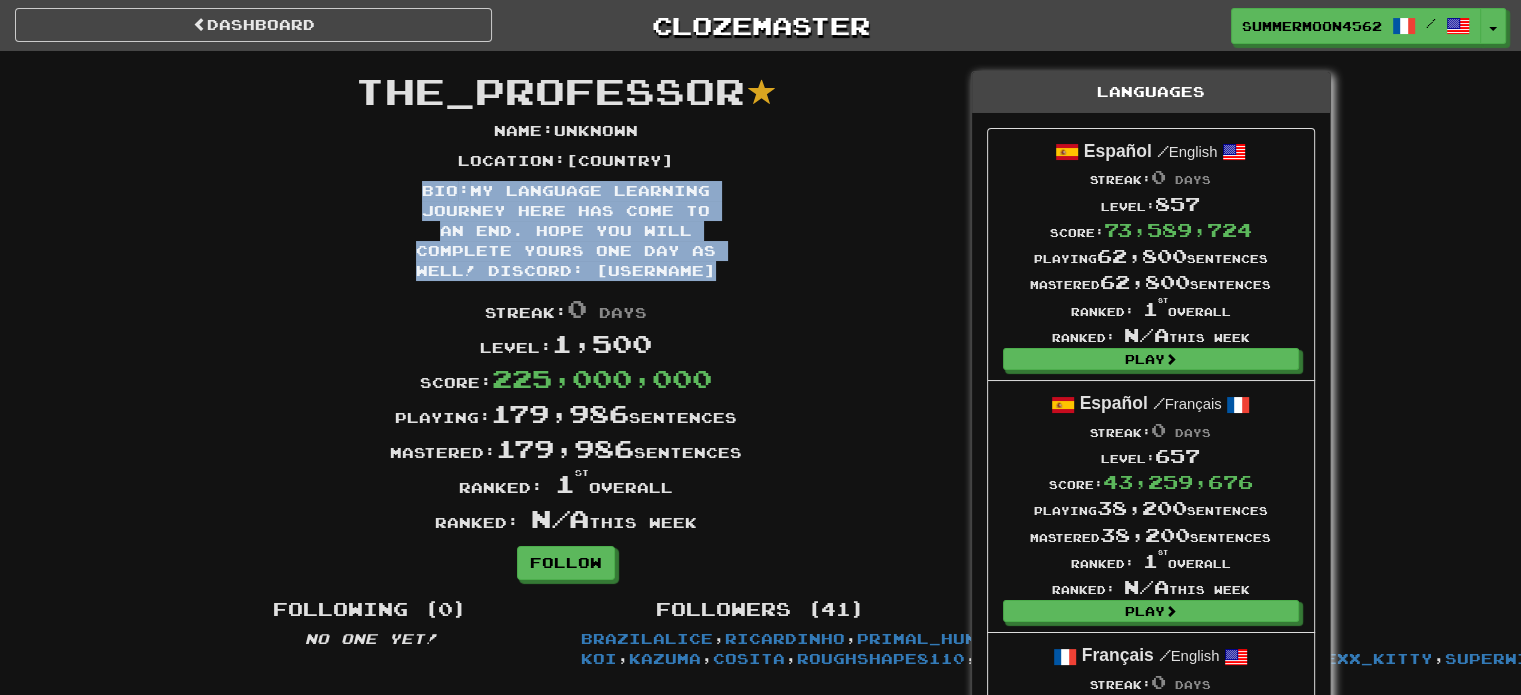 click on "Bio :  My language learning journey here has come to an end.
Hope you will complete yours one day as well!
Discord: [USERNAME]" at bounding box center [566, 231] 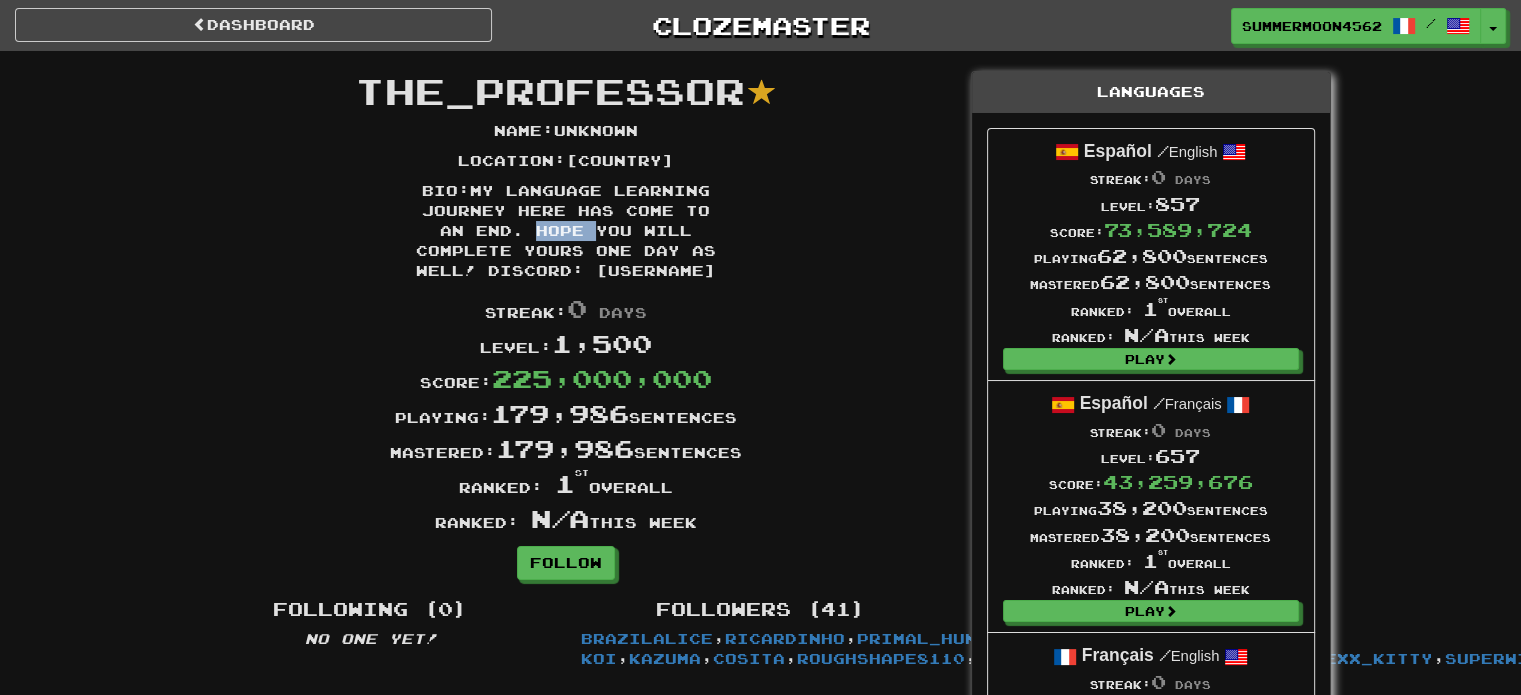 click on "Bio :  My language learning journey here has come to an end.
Hope you will complete yours one day as well!
Discord: Doctor#2686" at bounding box center (566, 231) 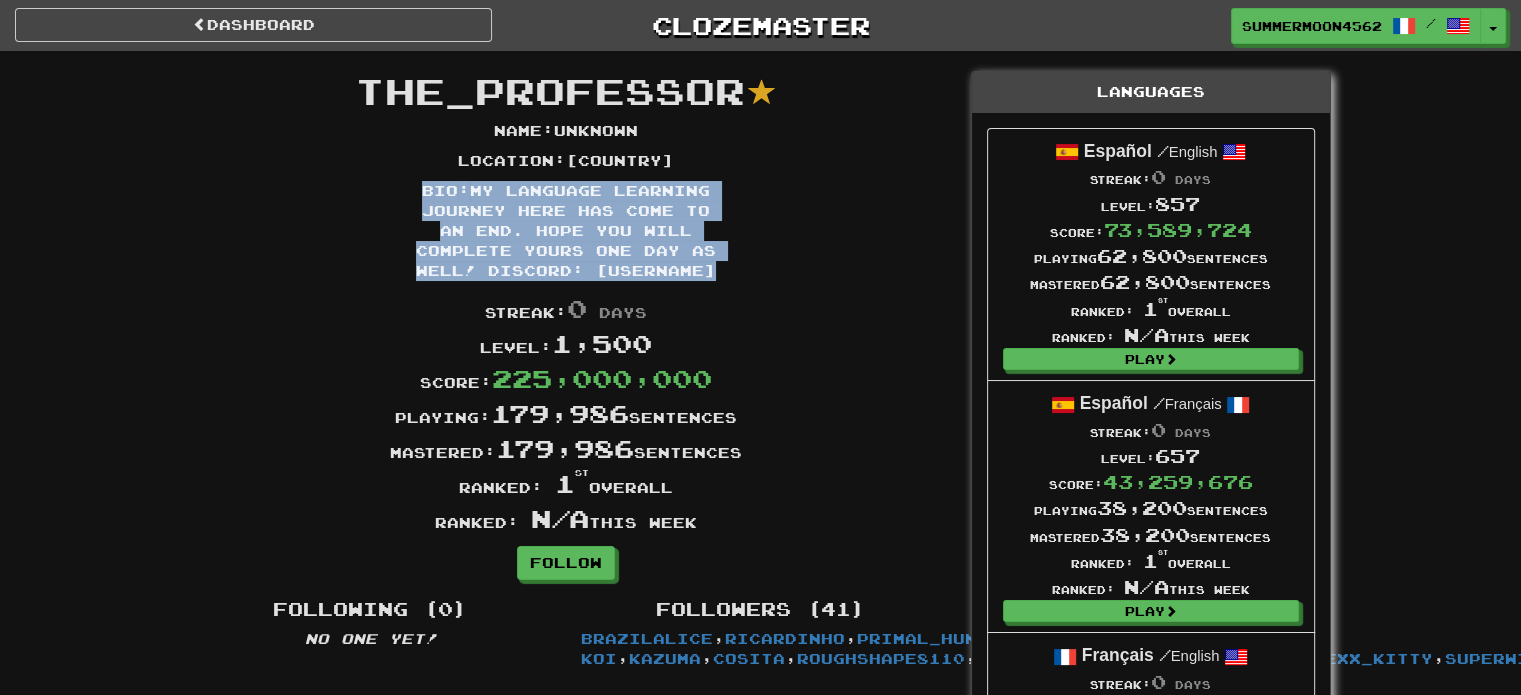click on "Bio :  My language learning journey here has come to an end.
Hope you will complete yours one day as well!
Discord: Doctor#2686" at bounding box center [566, 231] 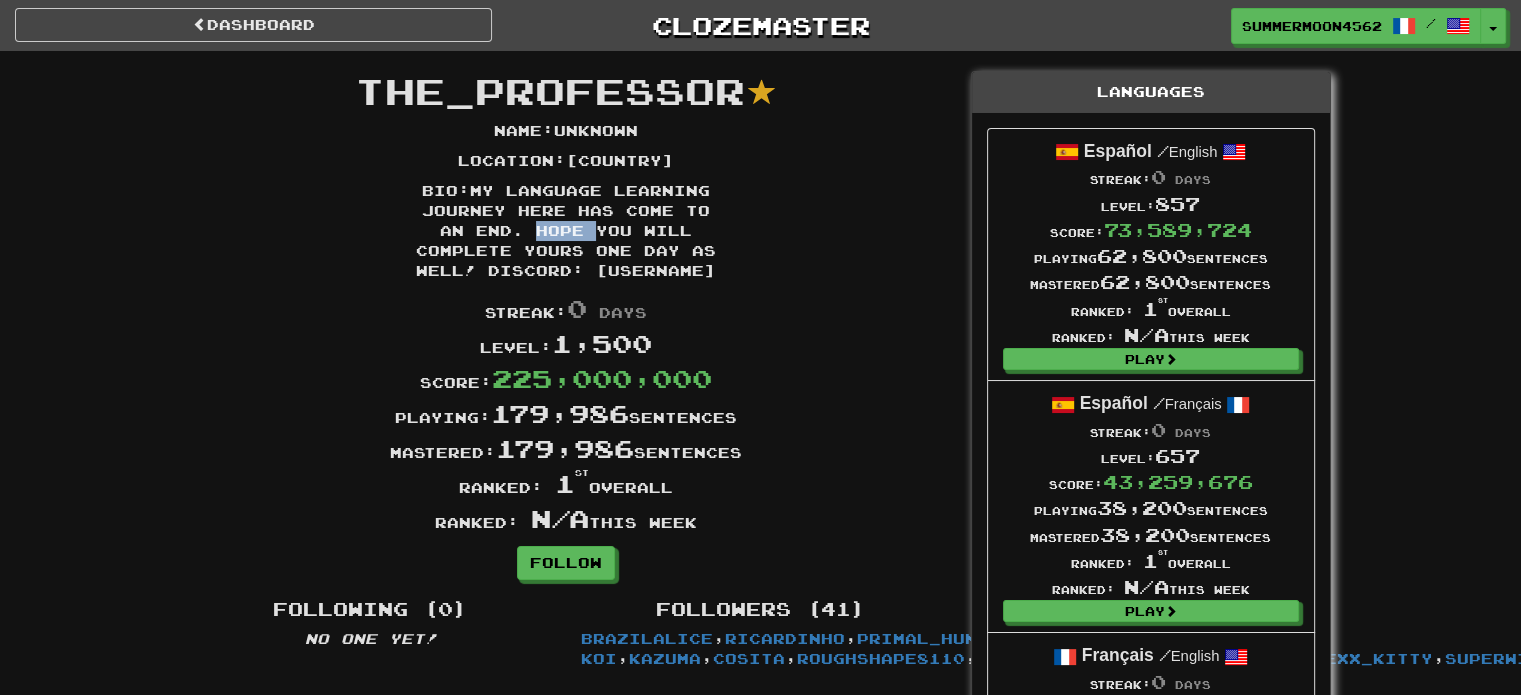 click on "Bio :  My language learning journey here has come to an end.
Hope you will complete yours one day as well!
Discord: Doctor#2686" at bounding box center (566, 231) 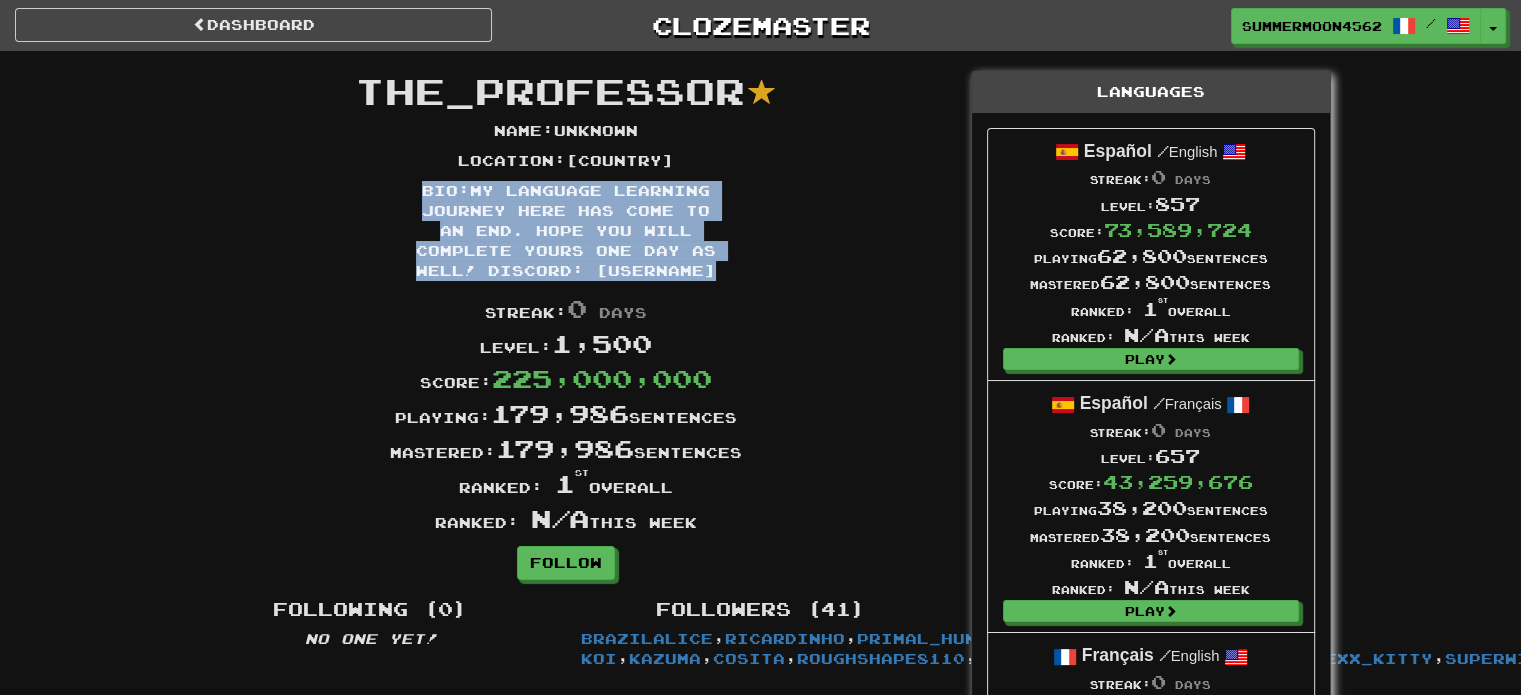 click on "Bio :  My language learning journey here has come to an end.
Hope you will complete yours one day as well!
Discord: Doctor#2686" at bounding box center (566, 231) 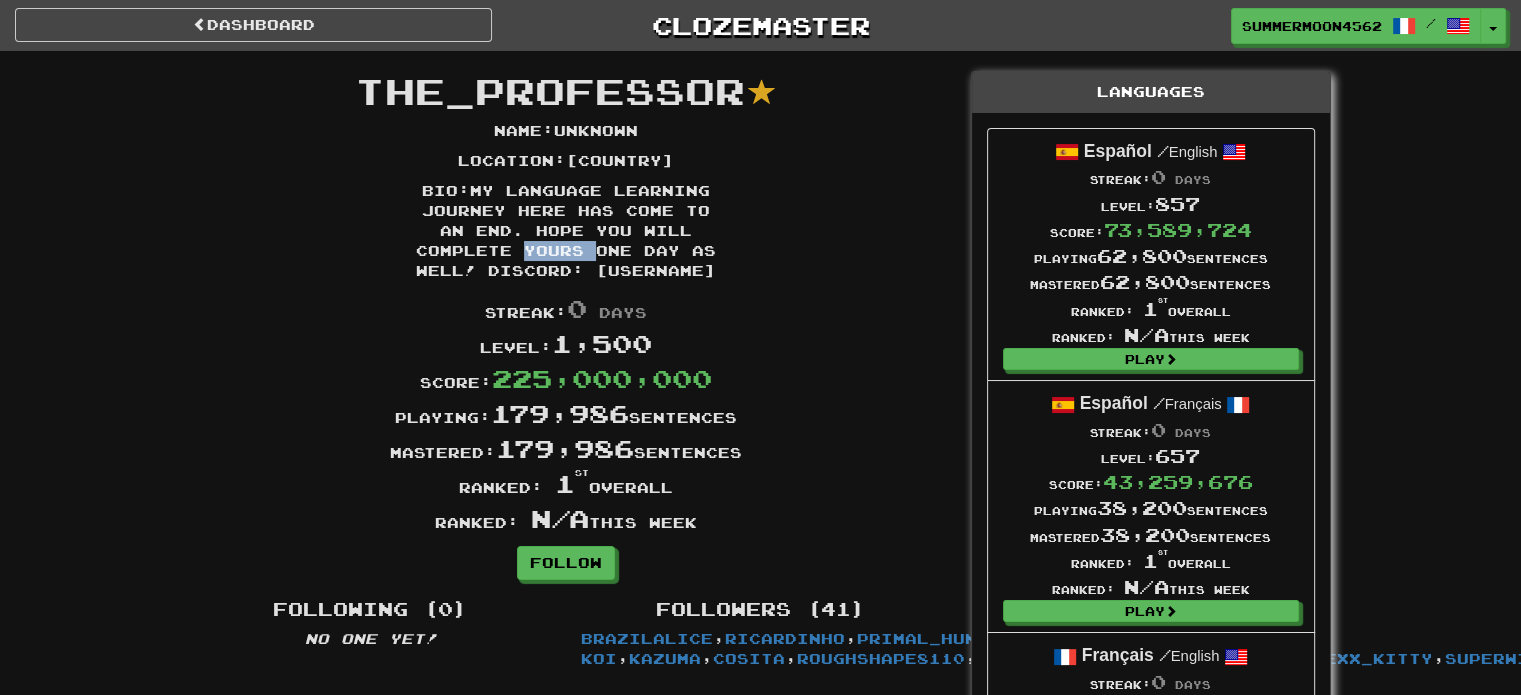 click on "Bio :  My language learning journey here has come to an end.
Hope you will complete yours one day as well!
Discord: Doctor#2686" at bounding box center [566, 231] 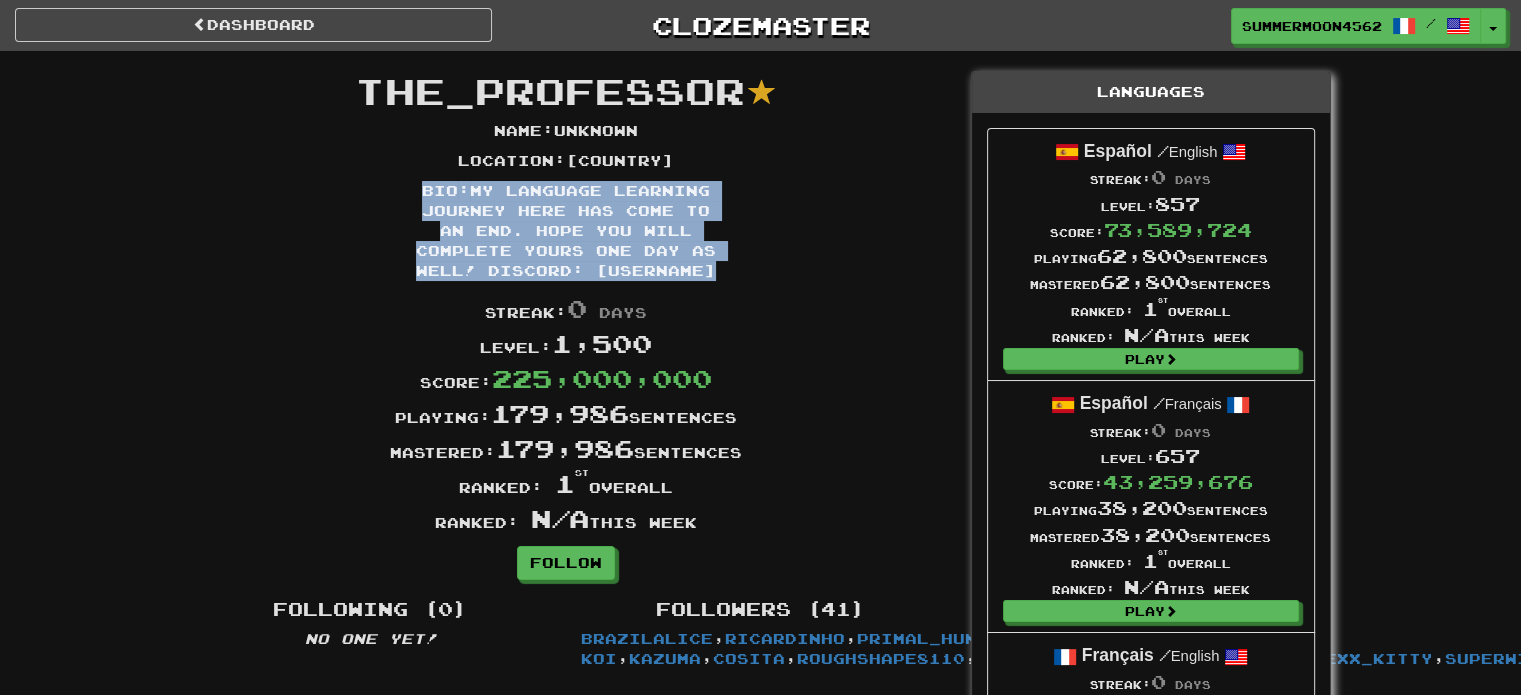 click on "Bio :  My language learning journey here has come to an end.
Hope you will complete yours one day as well!
Discord: Doctor#2686" at bounding box center [566, 231] 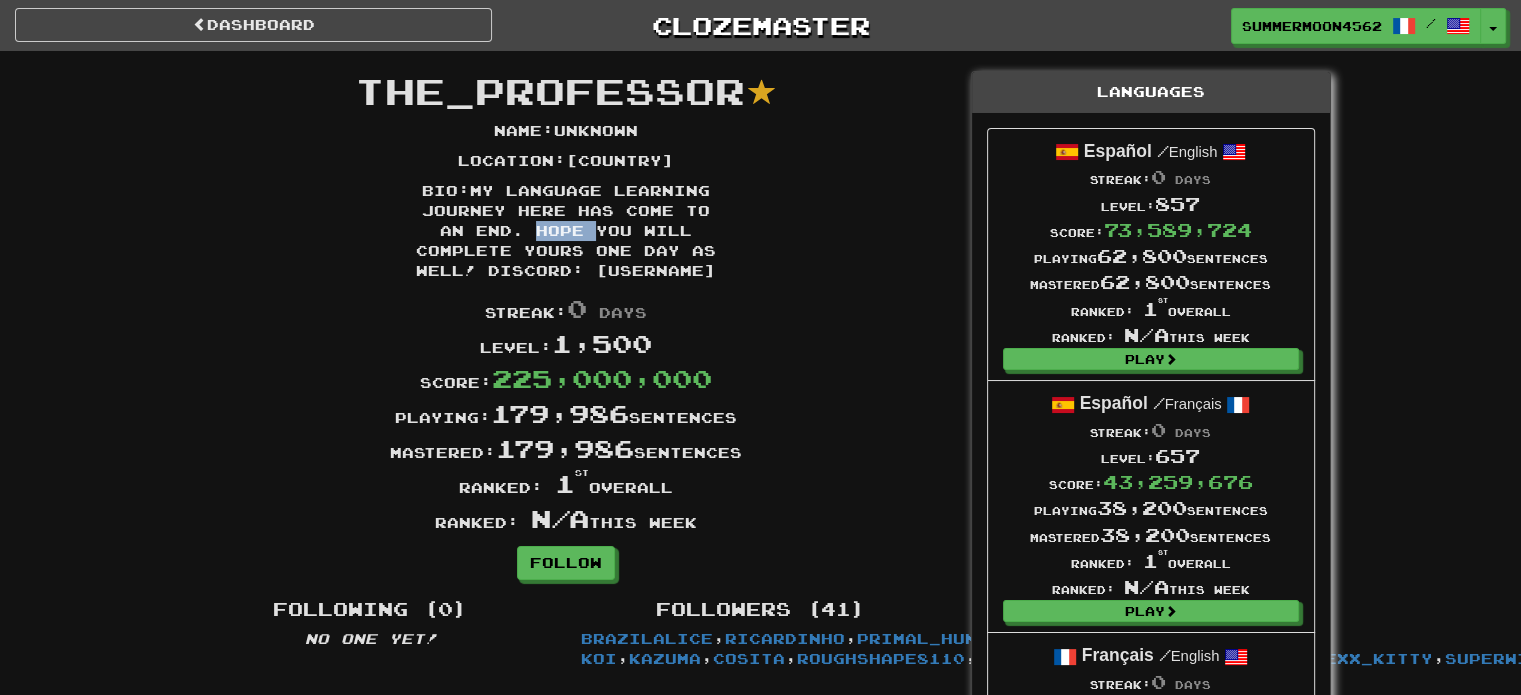 click on "Bio :  My language learning journey here has come to an end.
Hope you will complete yours one day as well!
Discord: Doctor#2686" at bounding box center [566, 231] 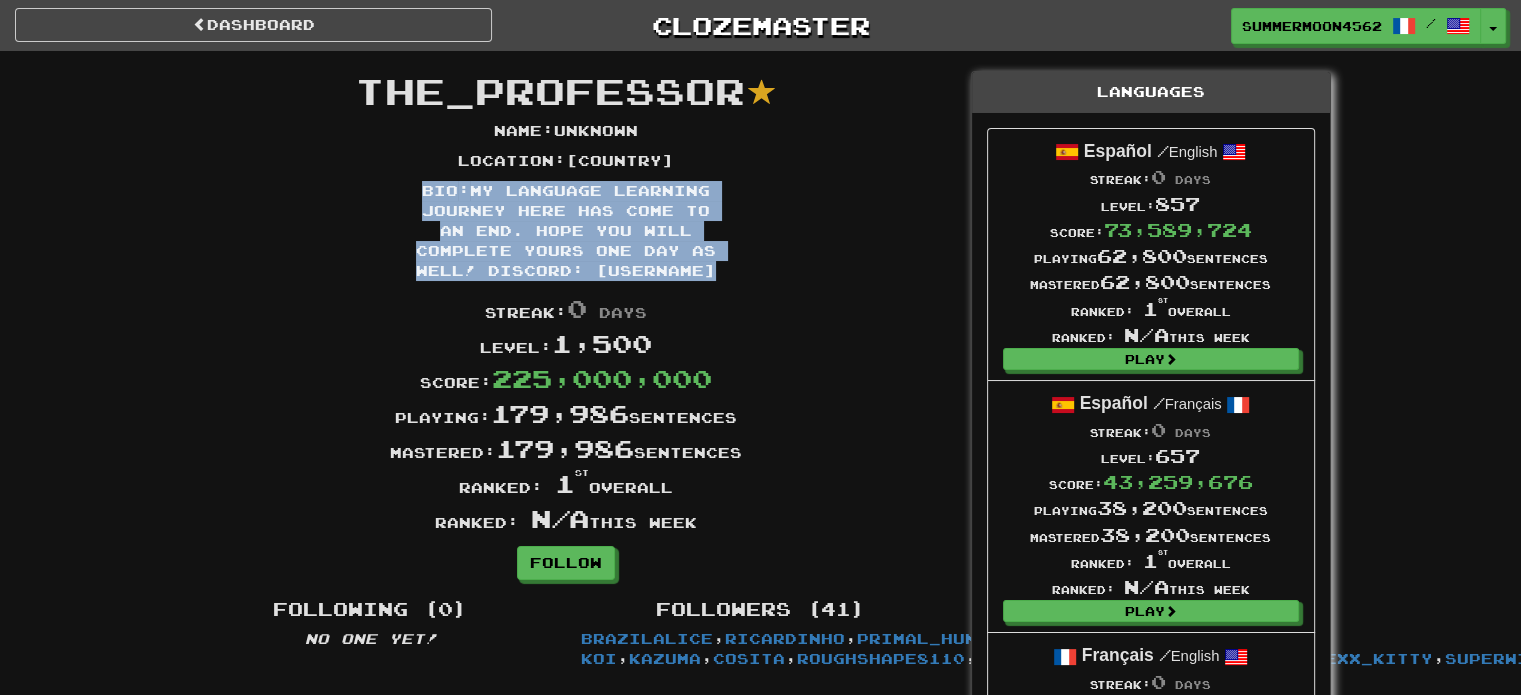 click on "Bio :  My language learning journey here has come to an end.
Hope you will complete yours one day as well!
Discord: Doctor#2686" at bounding box center [566, 231] 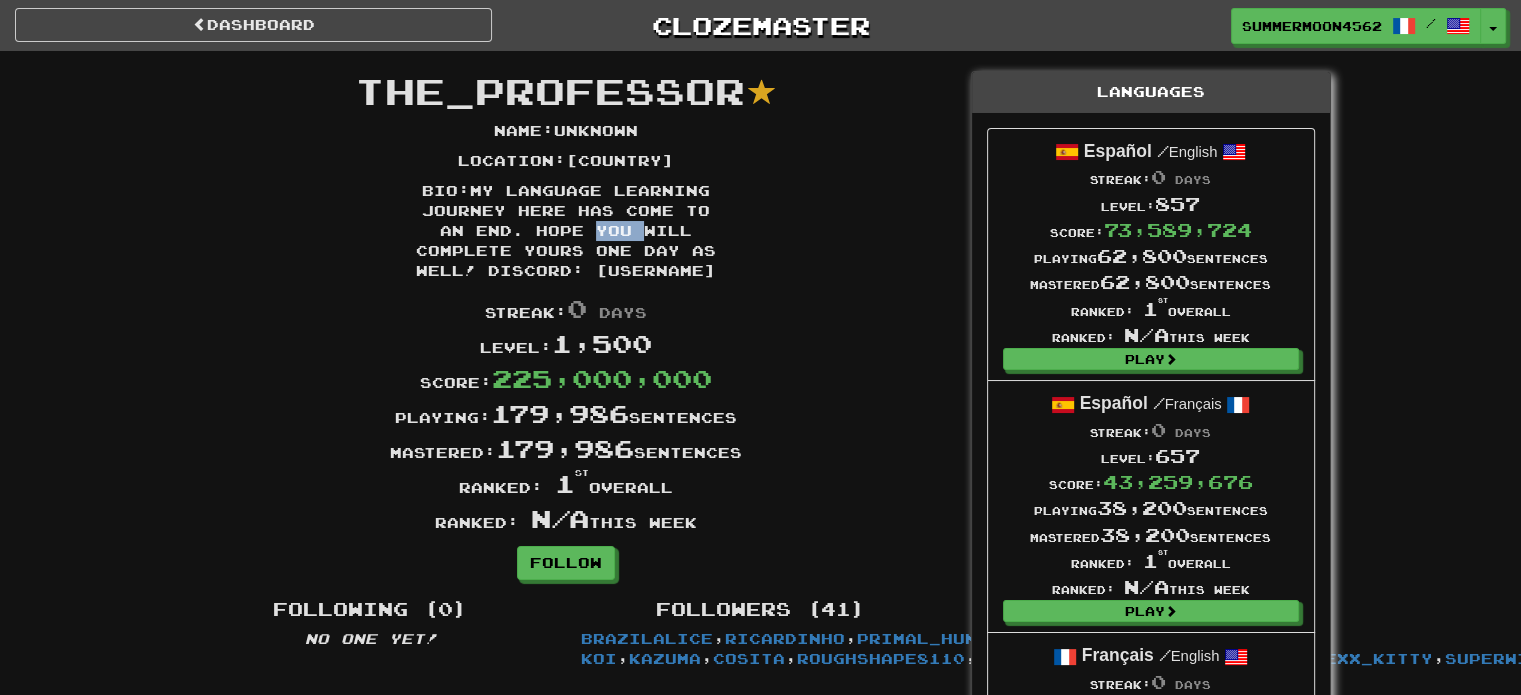 click on "Bio :  My language learning journey here has come to an end.
Hope you will complete yours one day as well!
Discord: Doctor#2686" at bounding box center [566, 231] 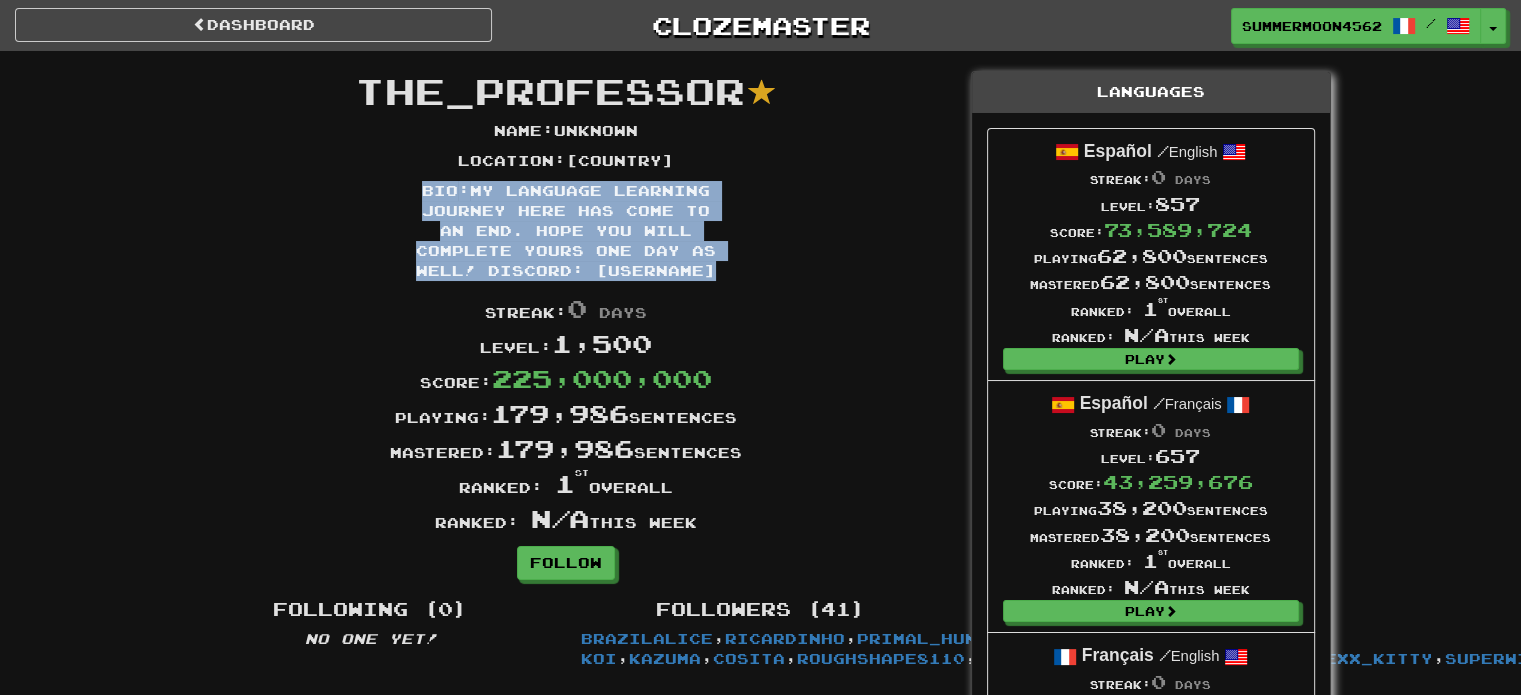 click on "Bio :  My language learning journey here has come to an end.
Hope you will complete yours one day as well!
Discord: Doctor#2686" at bounding box center [566, 231] 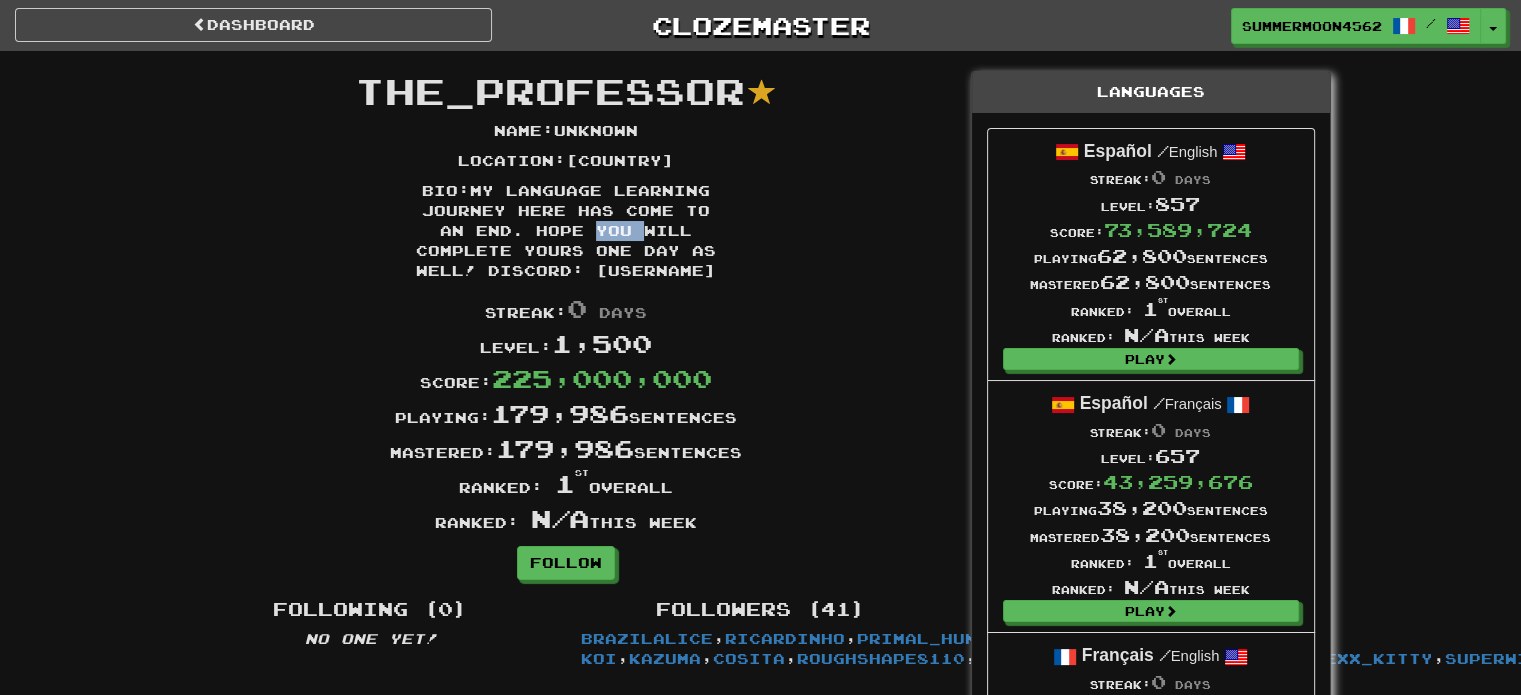 click on "Bio :  My language learning journey here has come to an end.
Hope you will complete yours one day as well!
Discord: Doctor#2686" at bounding box center (566, 231) 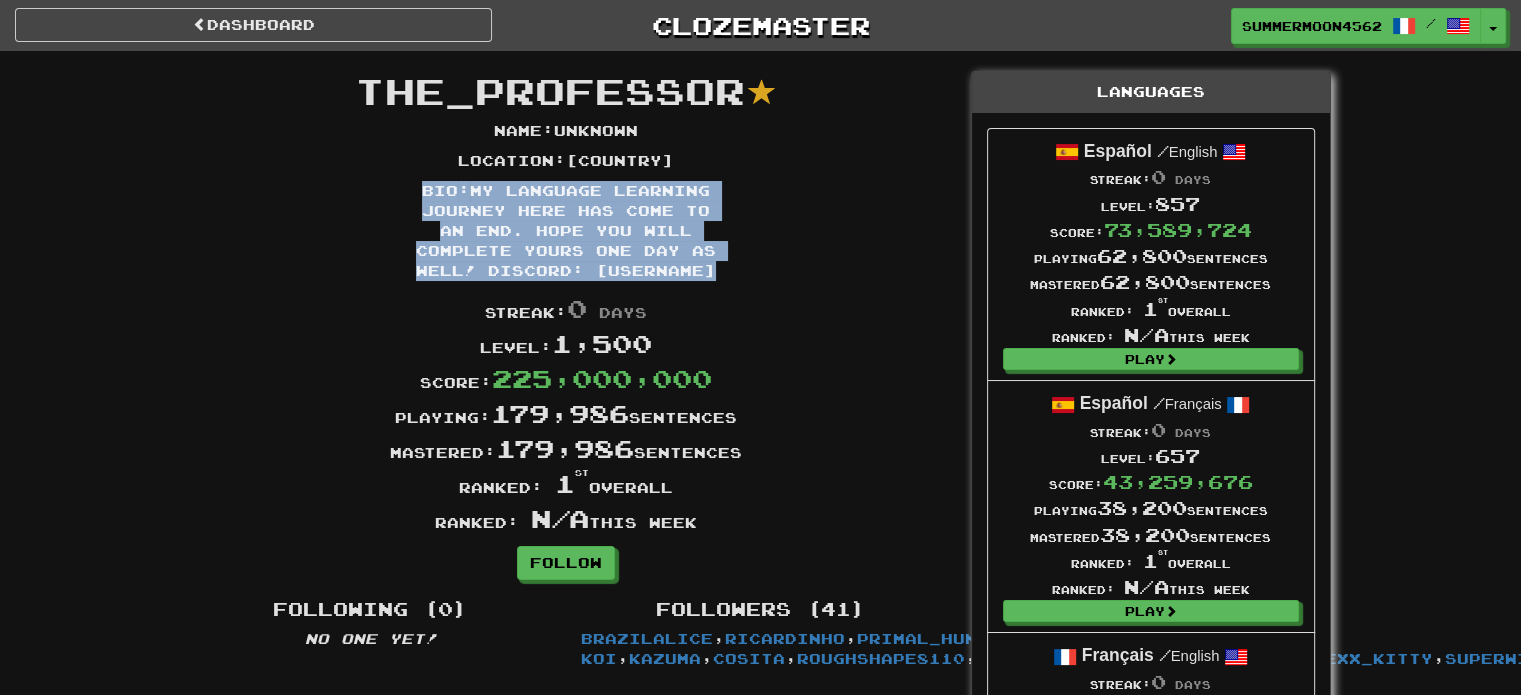 click on "Bio :  My language learning journey here has come to an end.
Hope you will complete yours one day as well!
Discord: Doctor#2686" at bounding box center (566, 231) 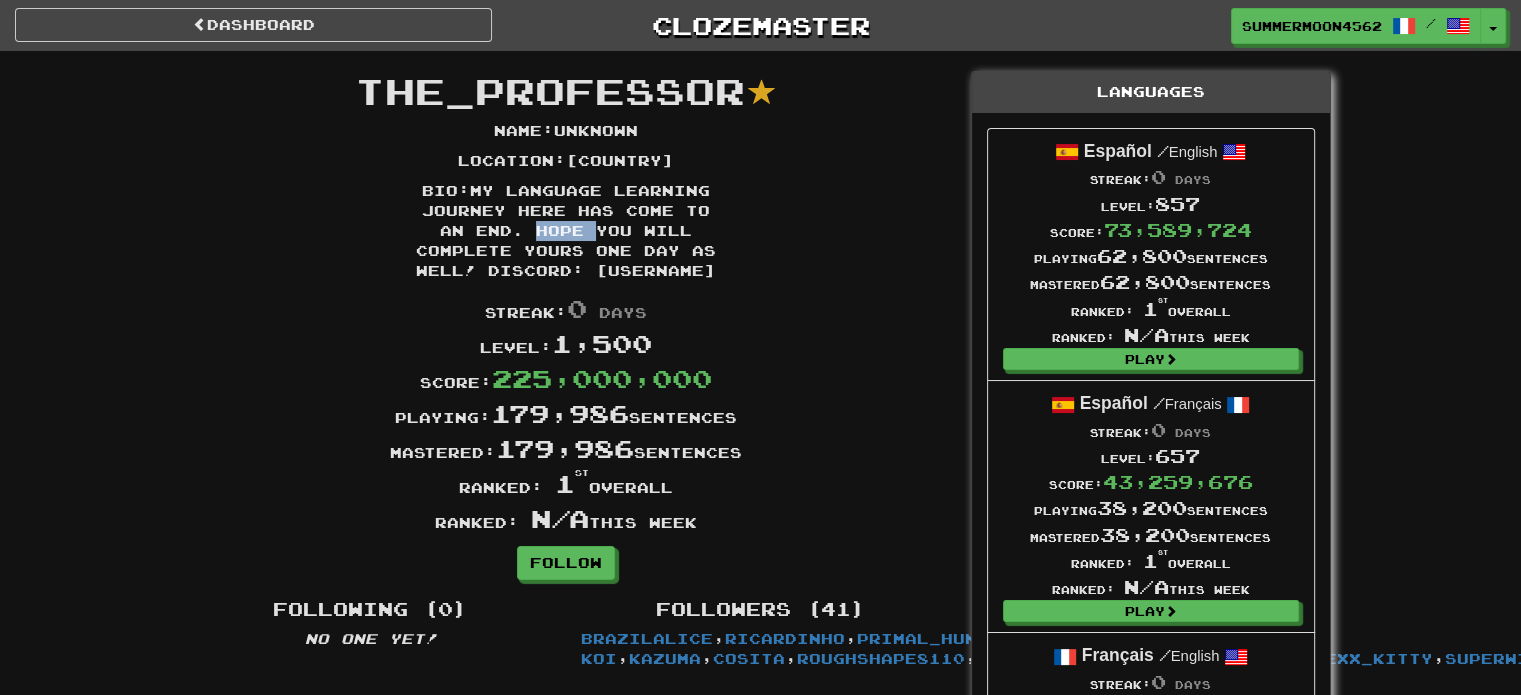 click on "Bio :  My language learning journey here has come to an end.
Hope you will complete yours one day as well!
Discord: Doctor#2686" at bounding box center [566, 231] 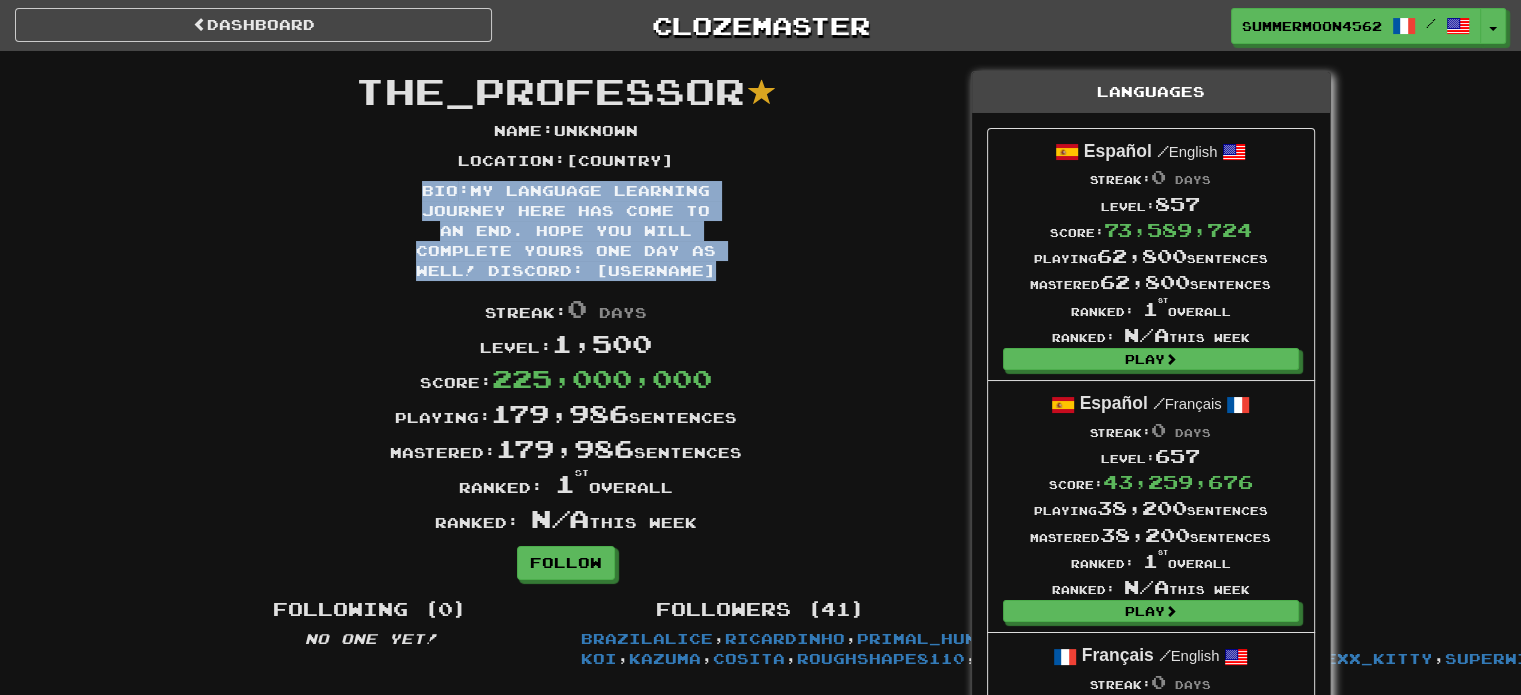 click on "Bio :  My language learning journey here has come to an end.
Hope you will complete yours one day as well!
Discord: Doctor#2686" at bounding box center [566, 231] 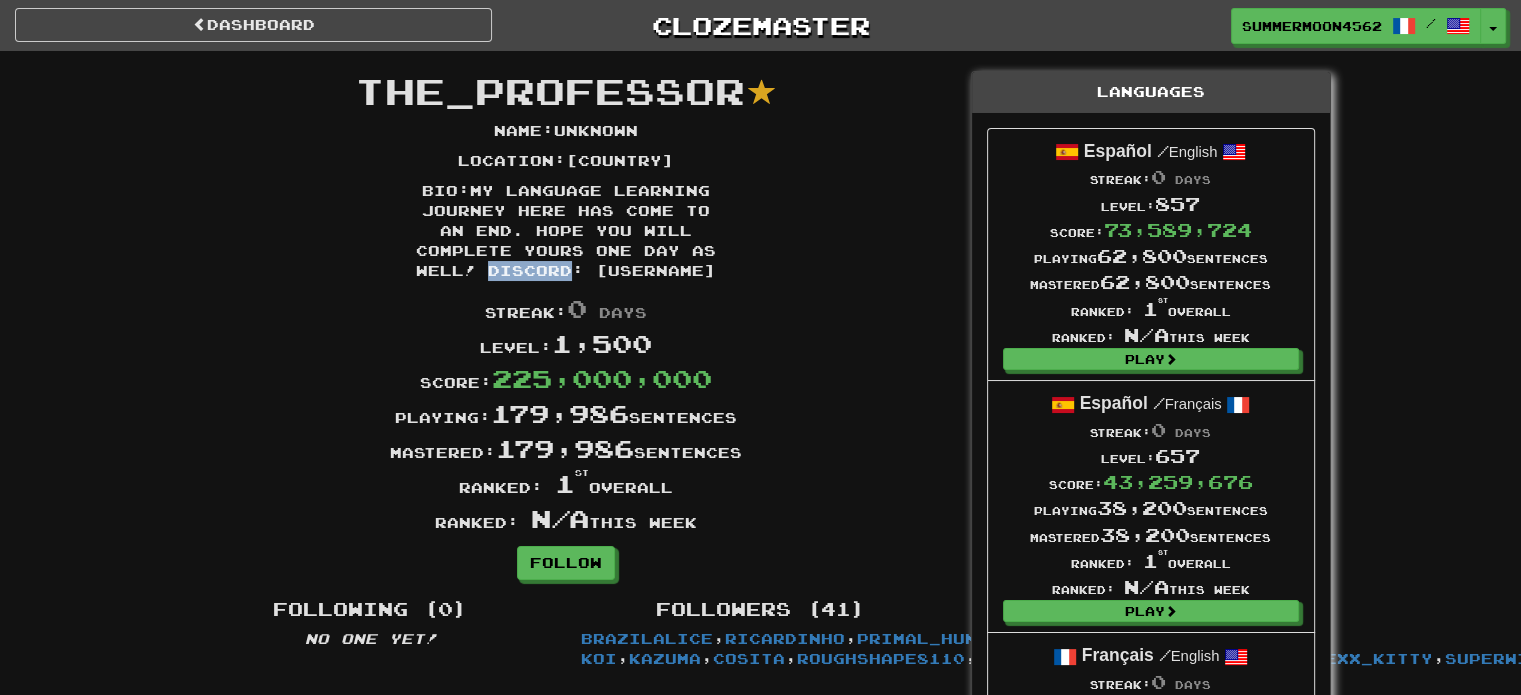 click on "Bio :  My language learning journey here has come to an end.
Hope you will complete yours one day as well!
Discord: Doctor#2686" at bounding box center (566, 231) 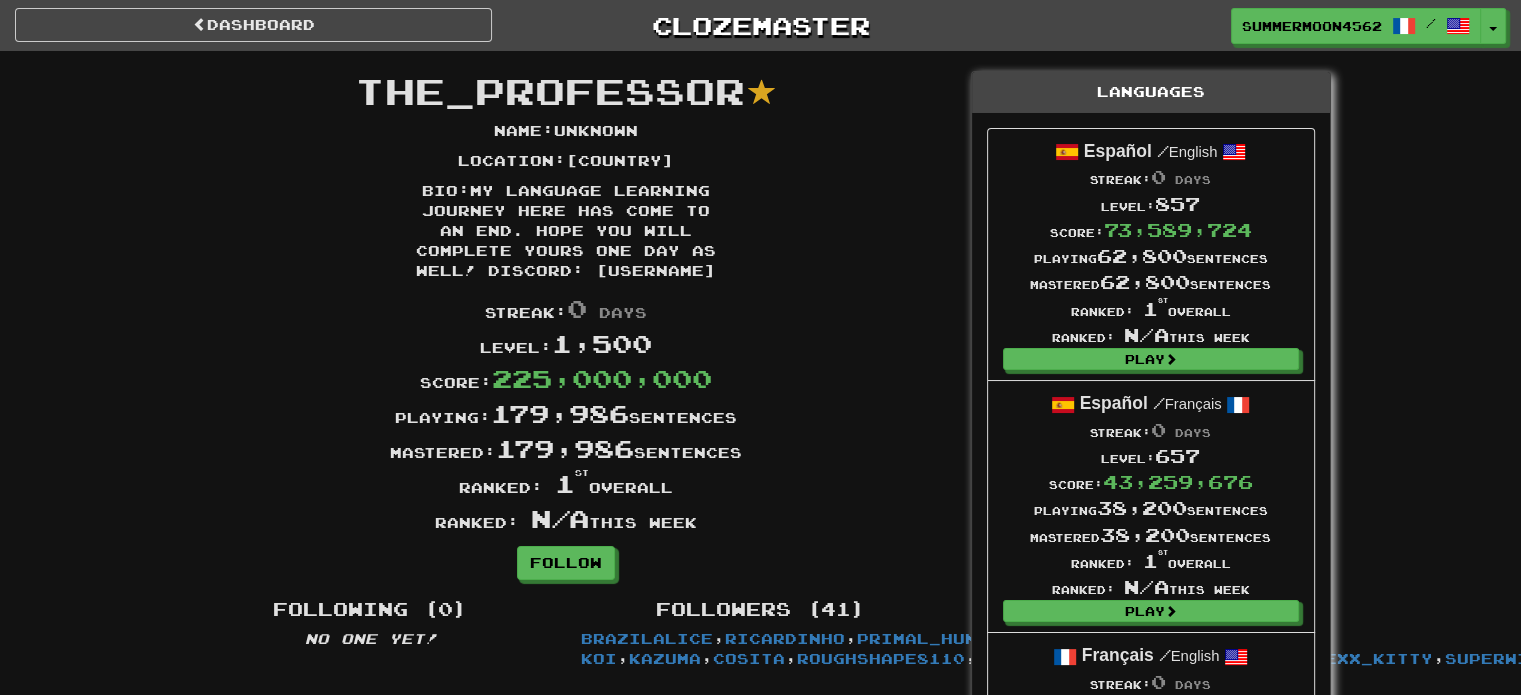 click on "Bio :  My language learning journey here has come to an end.
Hope you will complete yours one day as well!
Discord: Doctor#2686" at bounding box center (566, 231) 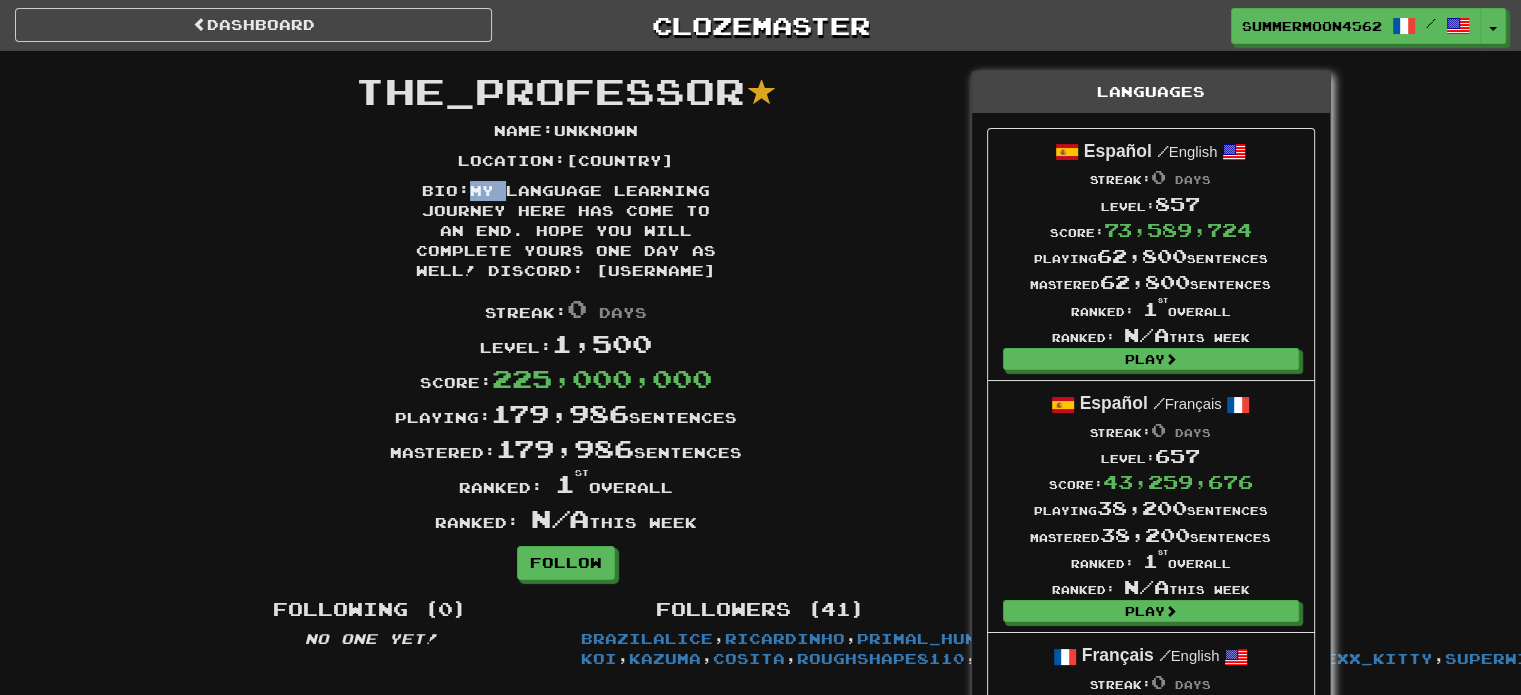 click on "Bio :  My language learning journey here has come to an end.
Hope you will complete yours one day as well!
Discord: Doctor#2686" at bounding box center [566, 231] 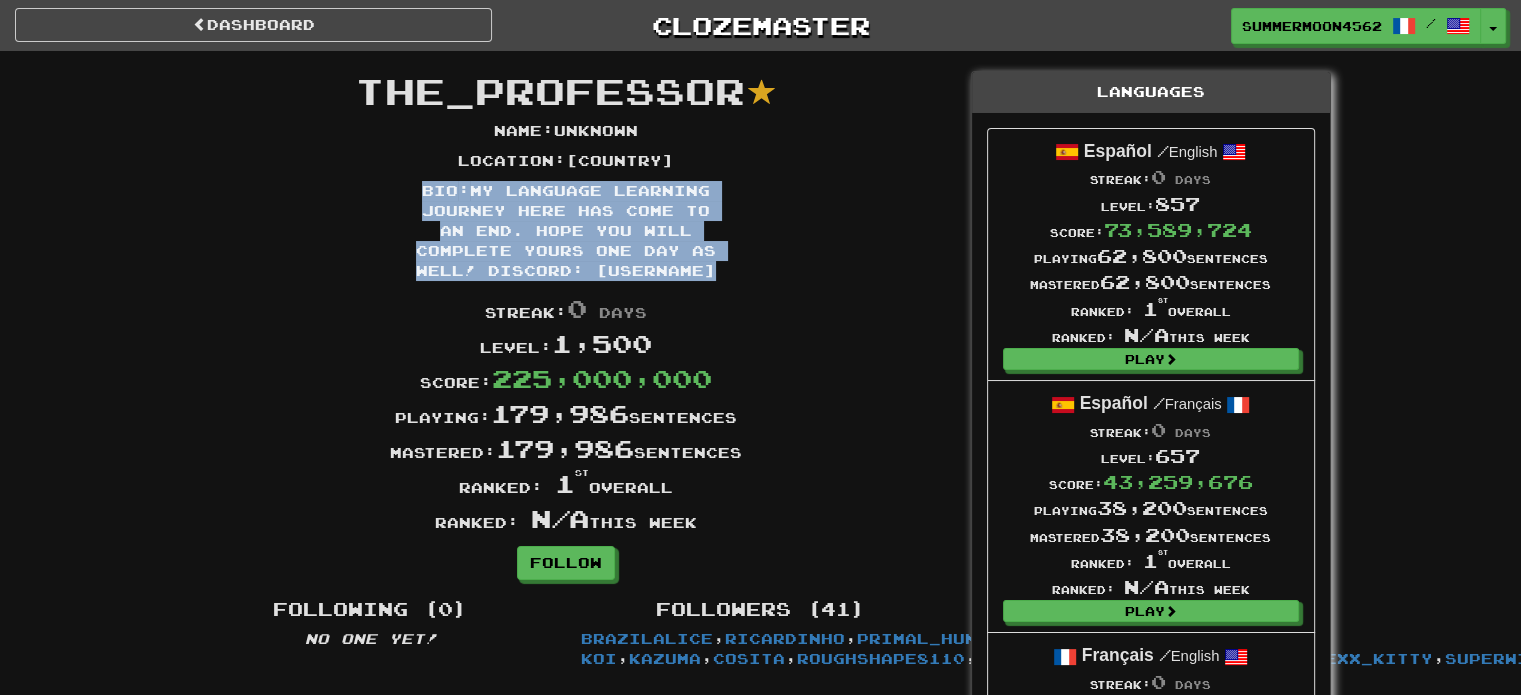 click on "Bio :  My language learning journey here has come to an end.
Hope you will complete yours one day as well!
Discord: Doctor#2686" at bounding box center [566, 231] 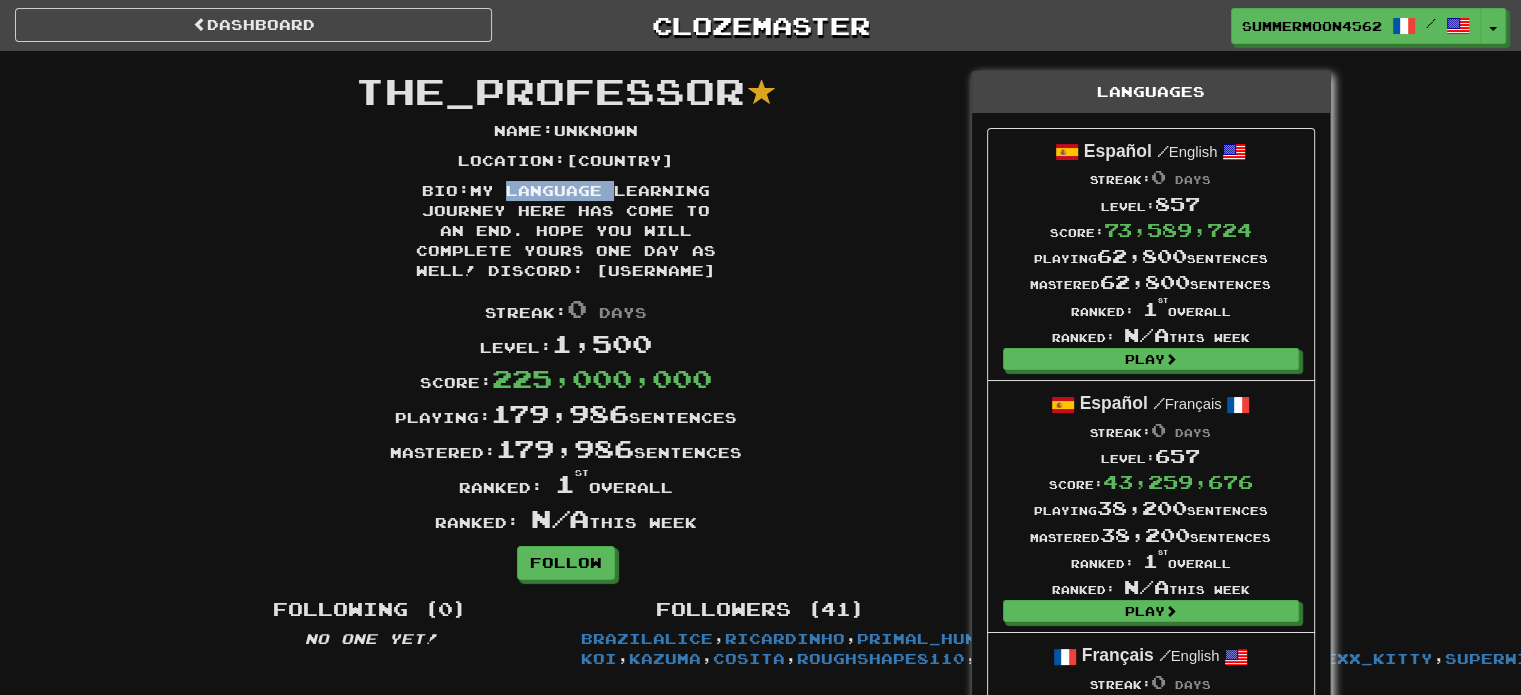 click on "Bio :  My language learning journey here has come to an end.
Hope you will complete yours one day as well!
Discord: Doctor#2686" at bounding box center (566, 231) 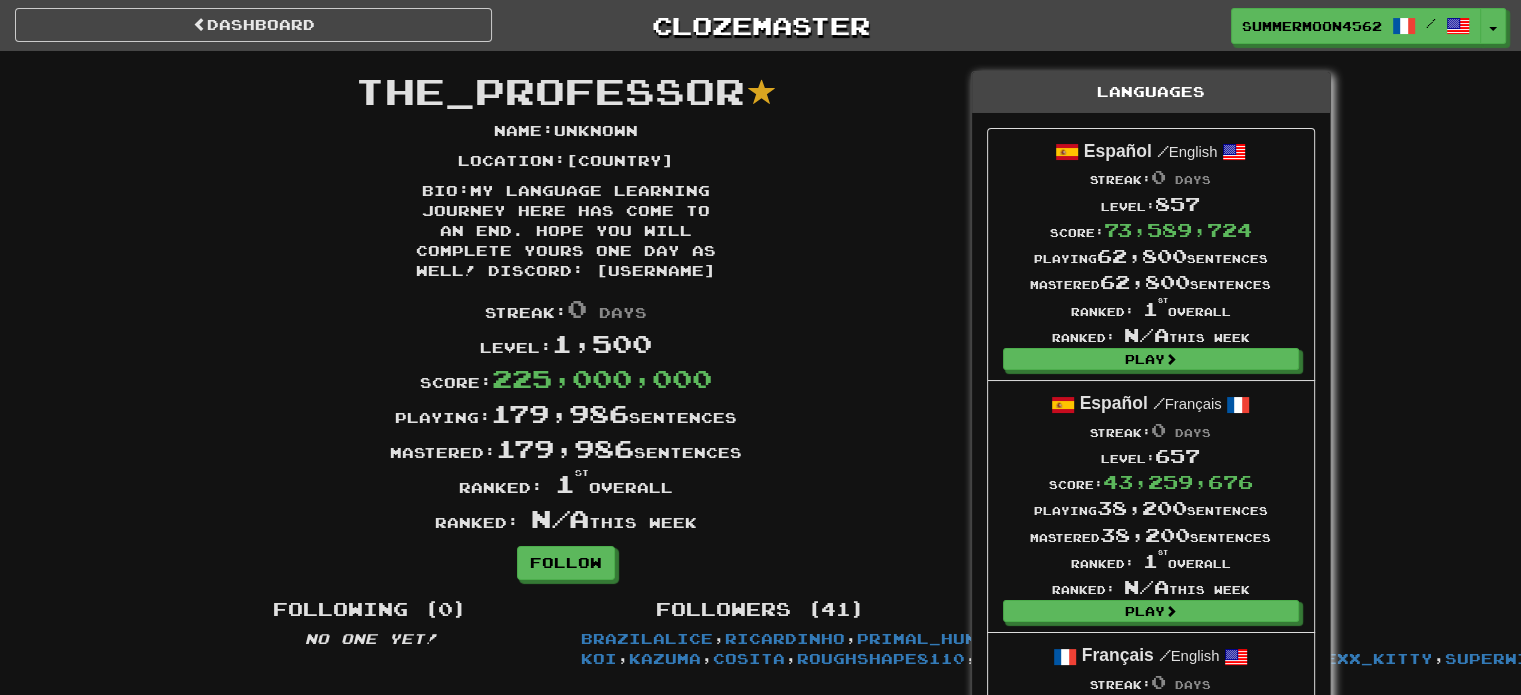 click on "Bio :  My language learning journey here has come to an end.
Hope you will complete yours one day as well!
Discord: Doctor#2686" at bounding box center (566, 231) 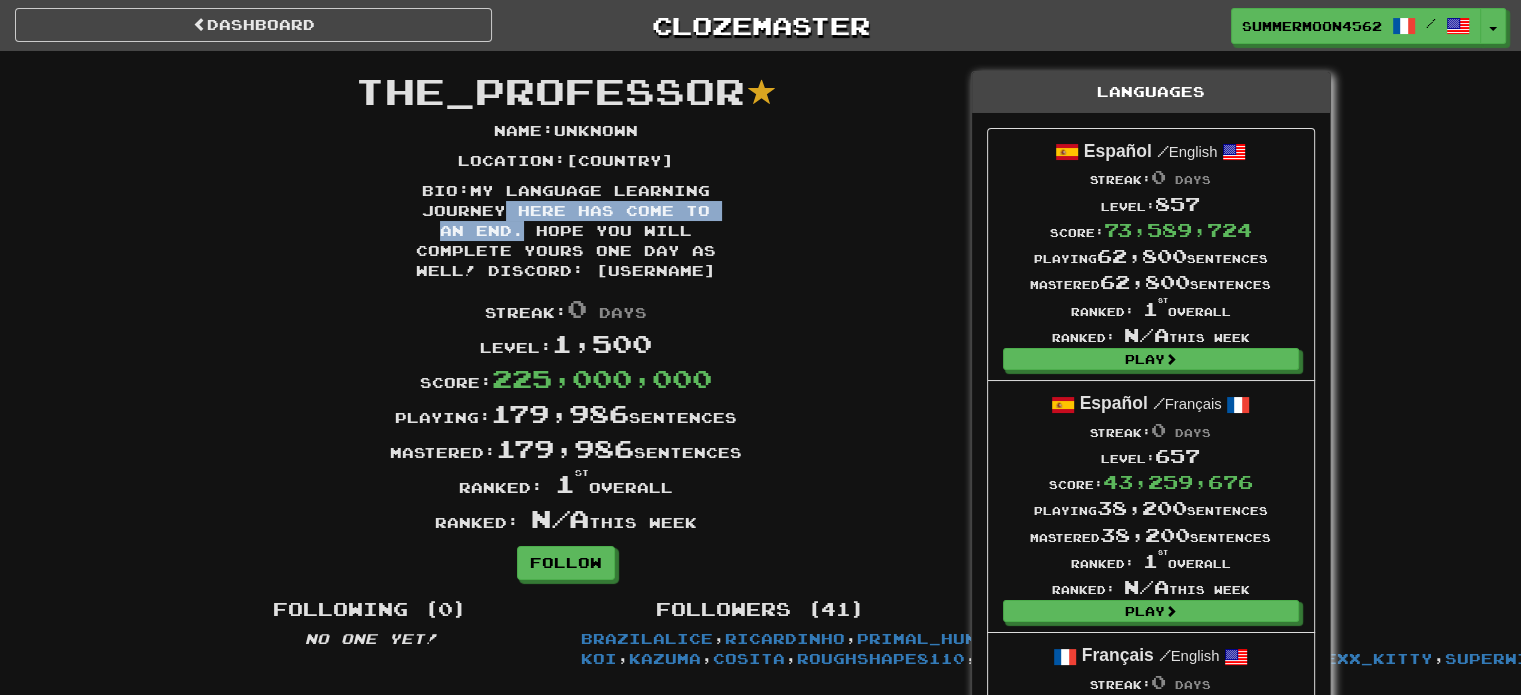 drag, startPoint x: 512, startPoint y: 211, endPoint x: 510, endPoint y: 228, distance: 17.117243 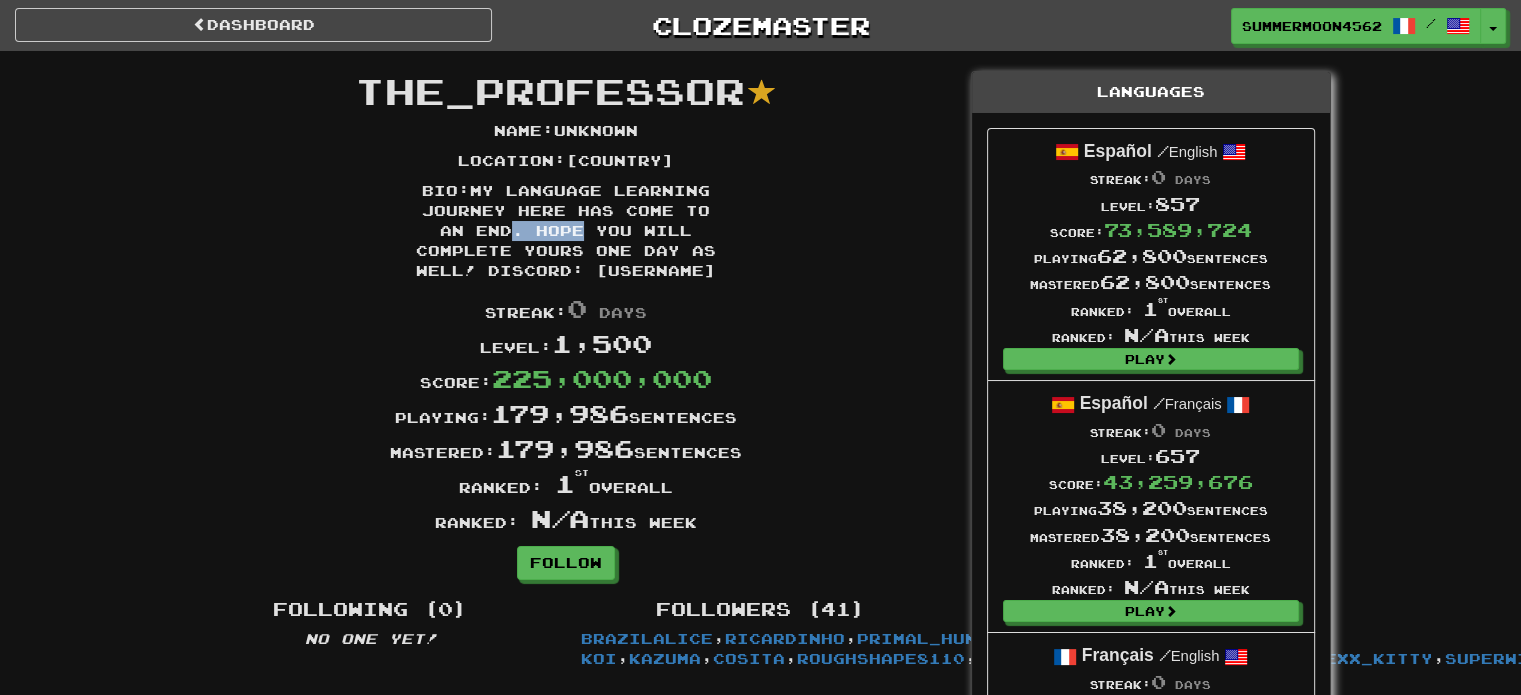 drag, startPoint x: 510, startPoint y: 228, endPoint x: 548, endPoint y: 237, distance: 39.051247 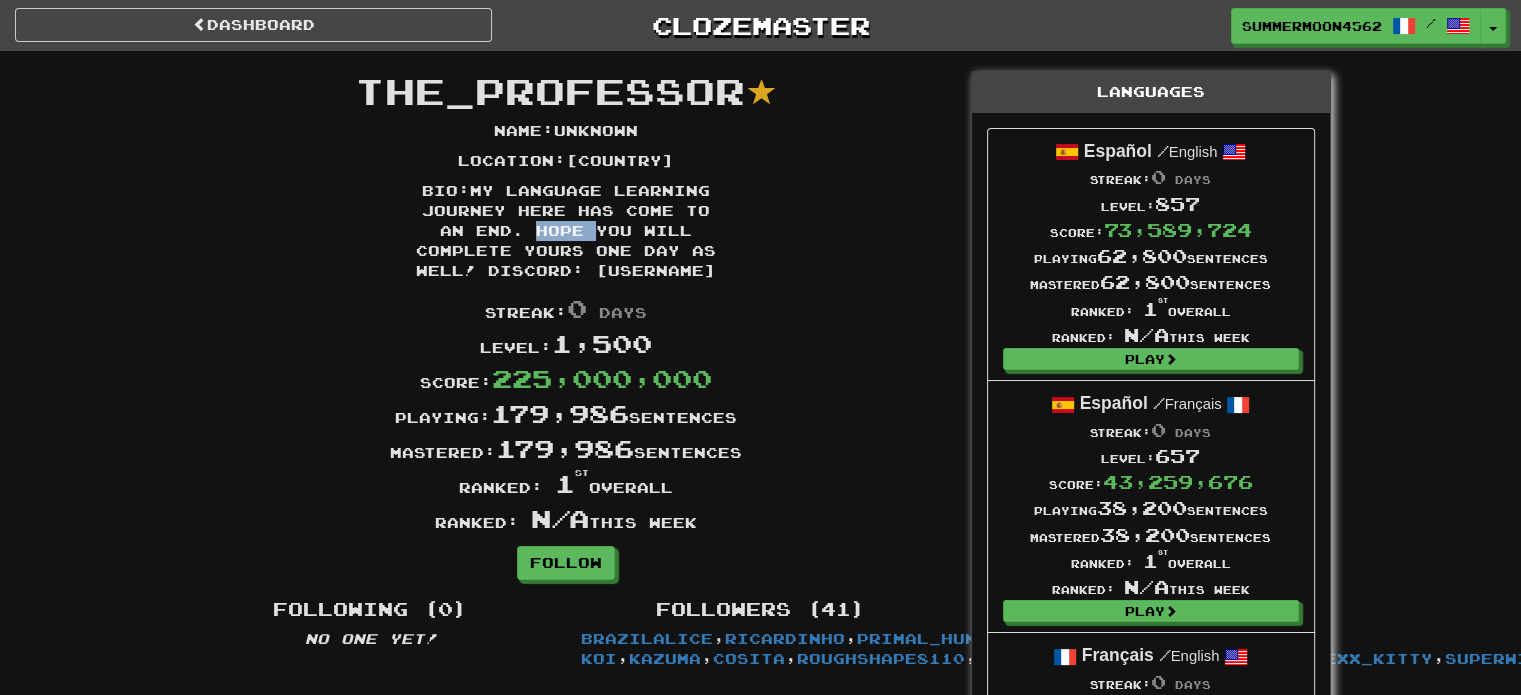 click on "Bio :  My language learning journey here has come to an end.
Hope you will complete yours one day as well!
Discord: Doctor#2686" at bounding box center [566, 231] 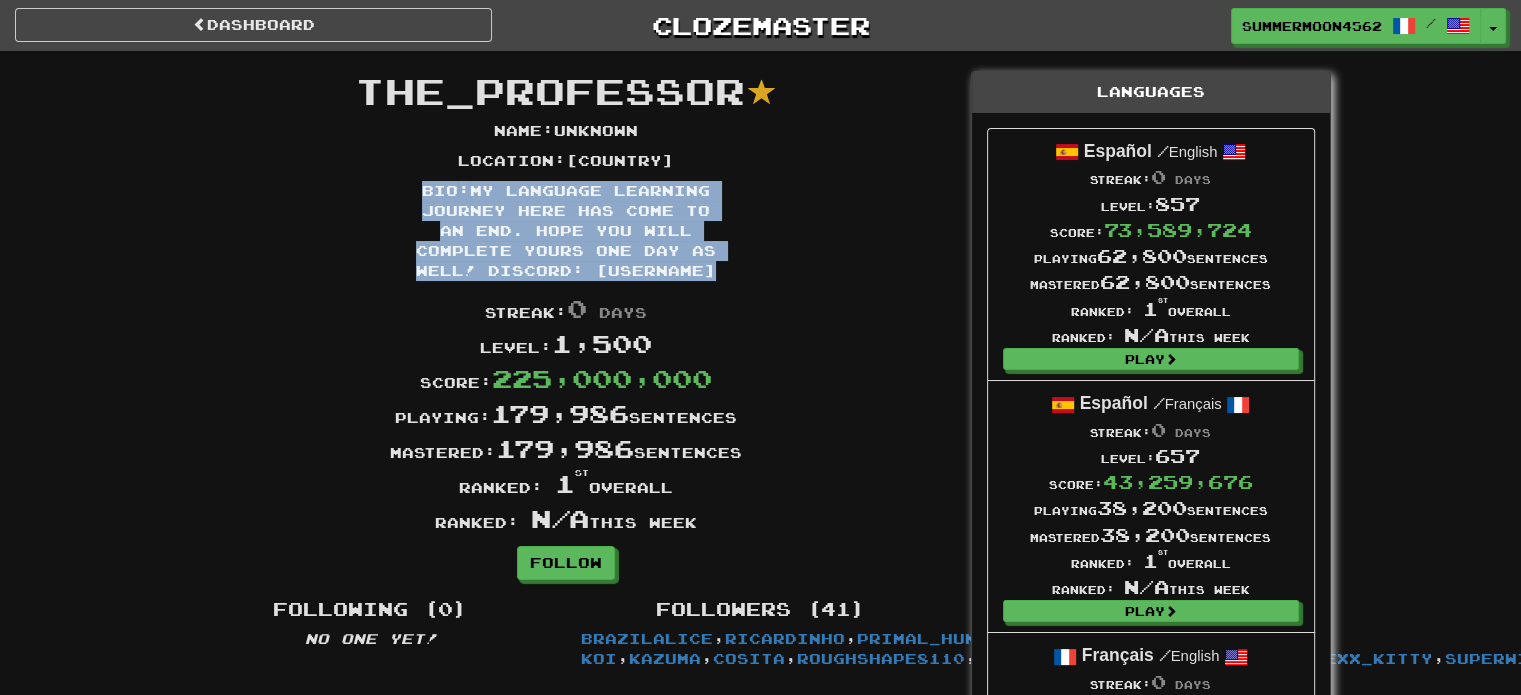 drag, startPoint x: 548, startPoint y: 237, endPoint x: 546, endPoint y: 271, distance: 34.058773 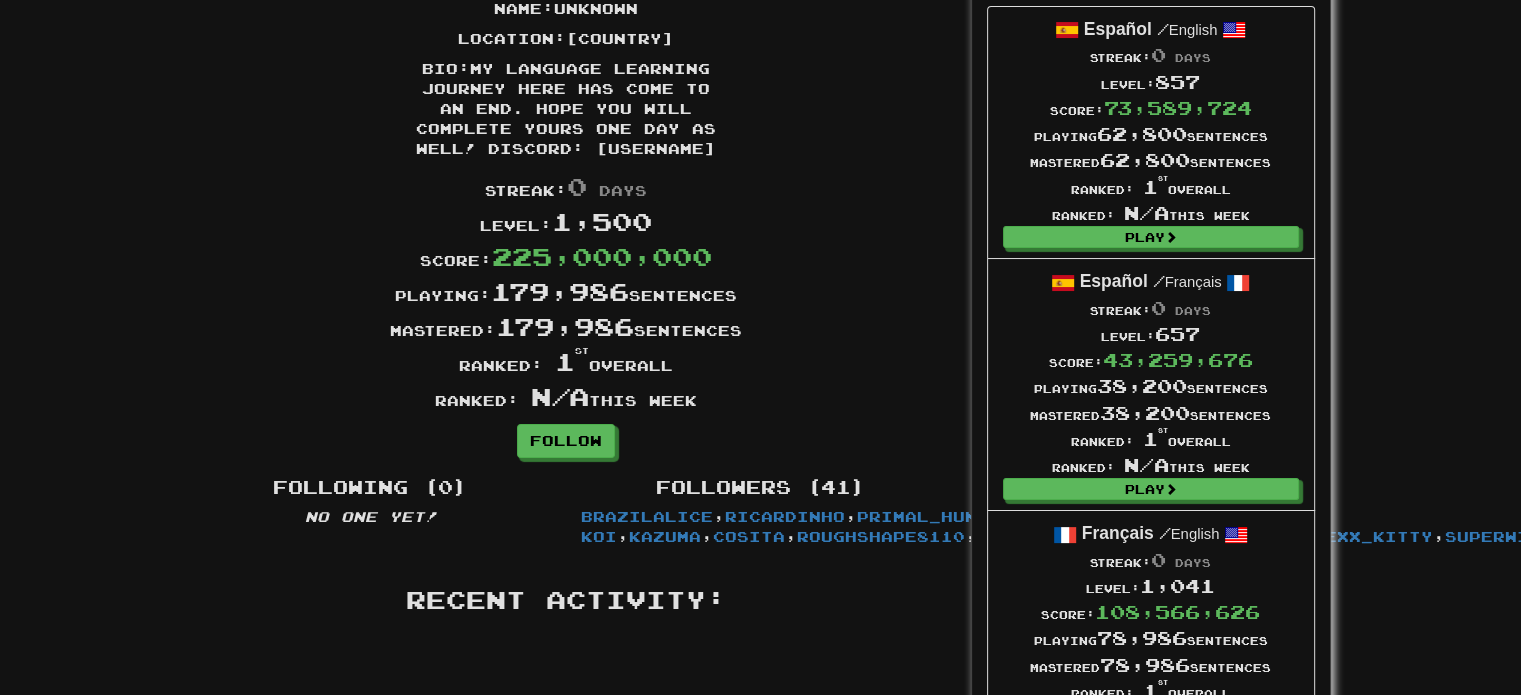 scroll, scrollTop: 128, scrollLeft: 0, axis: vertical 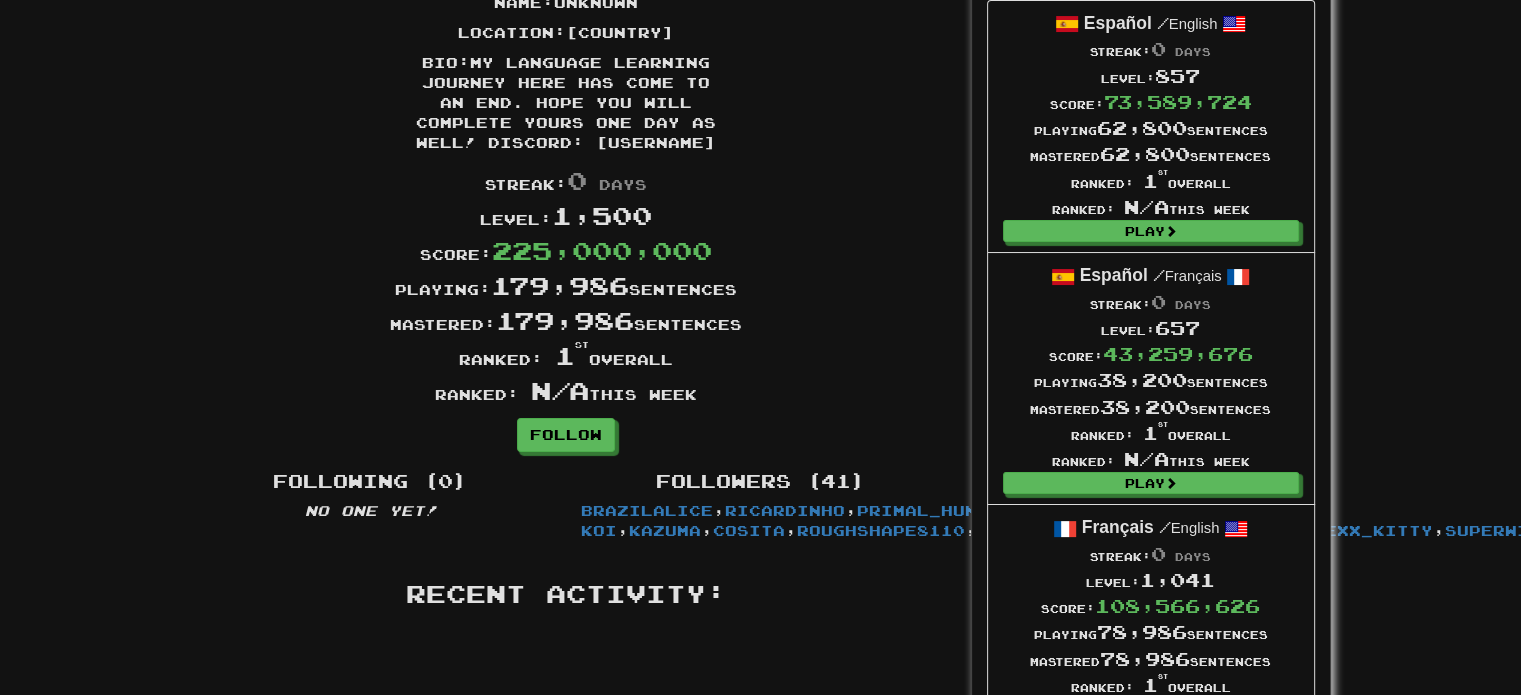 click on "179,986" at bounding box center [565, 320] 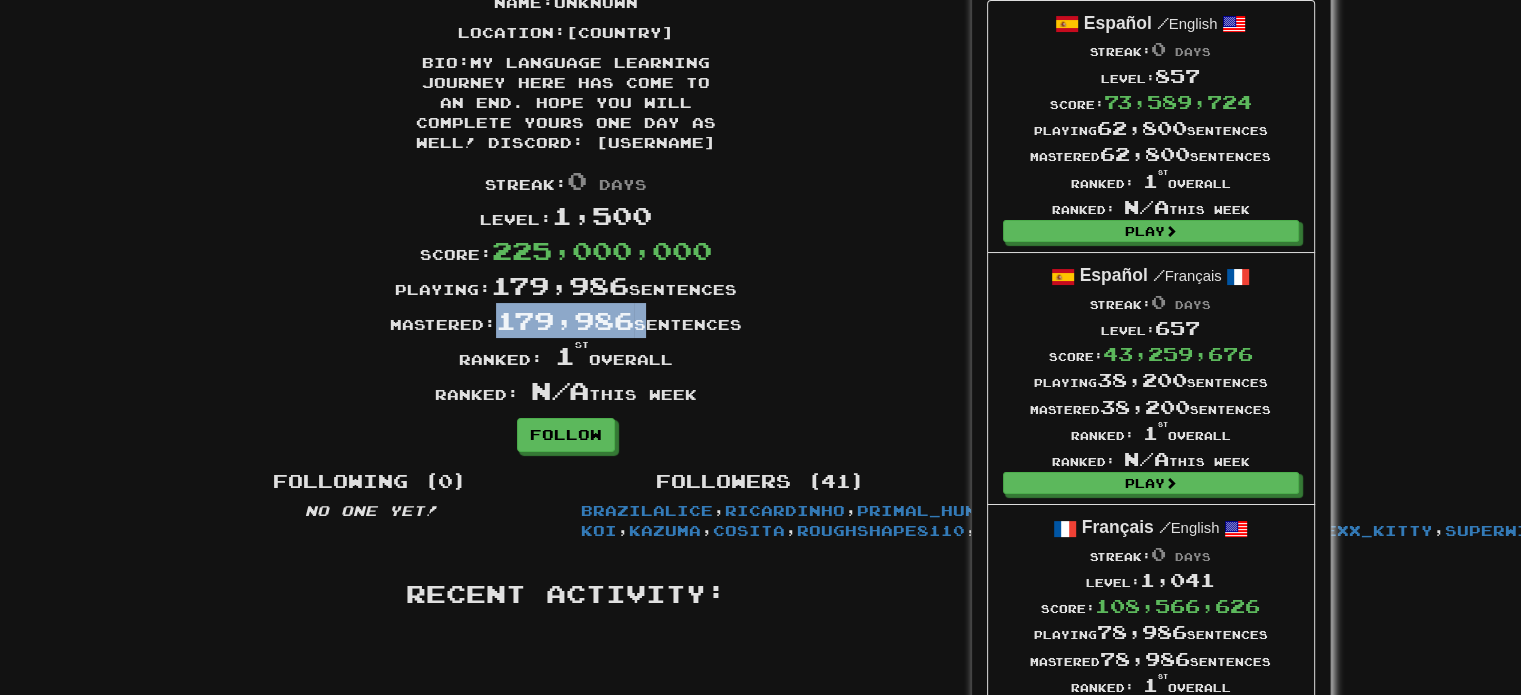 click on "179,986" at bounding box center [565, 320] 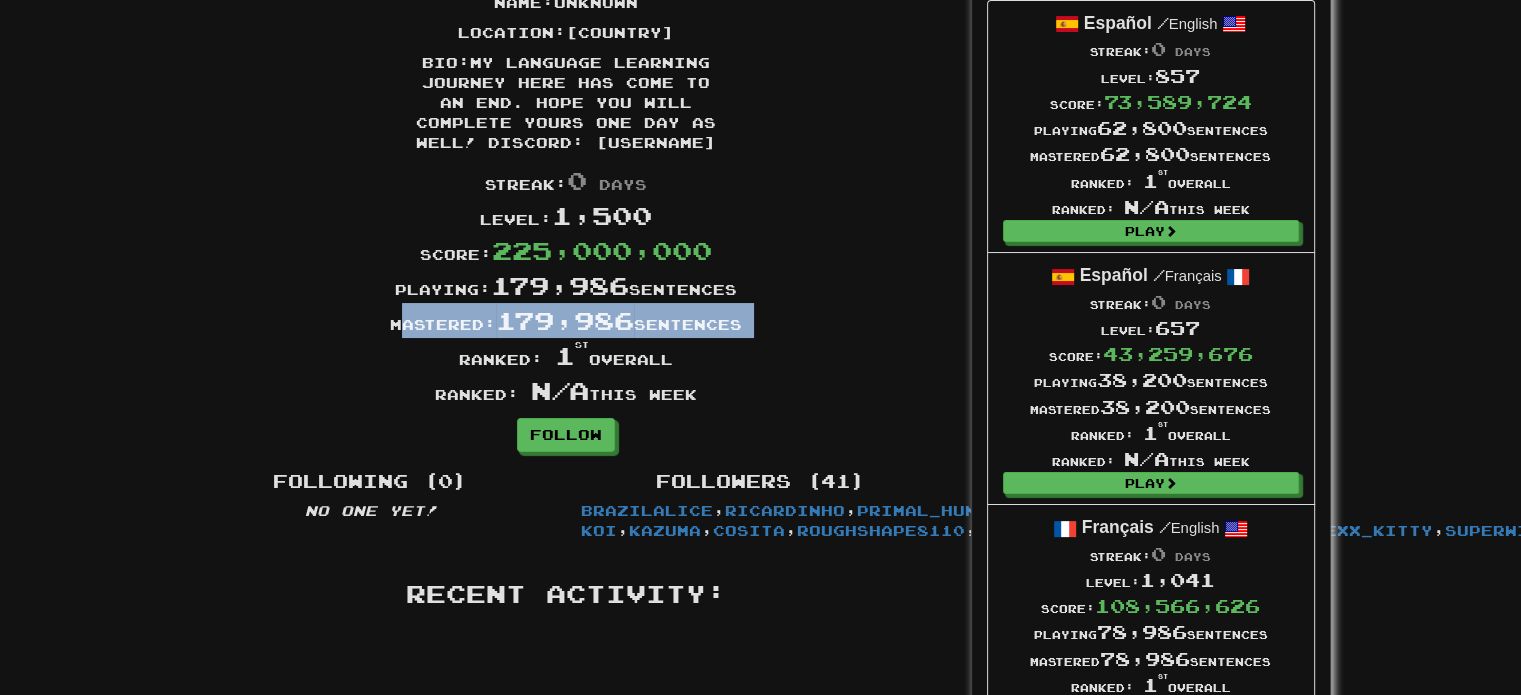 click on "179,986" at bounding box center (565, 320) 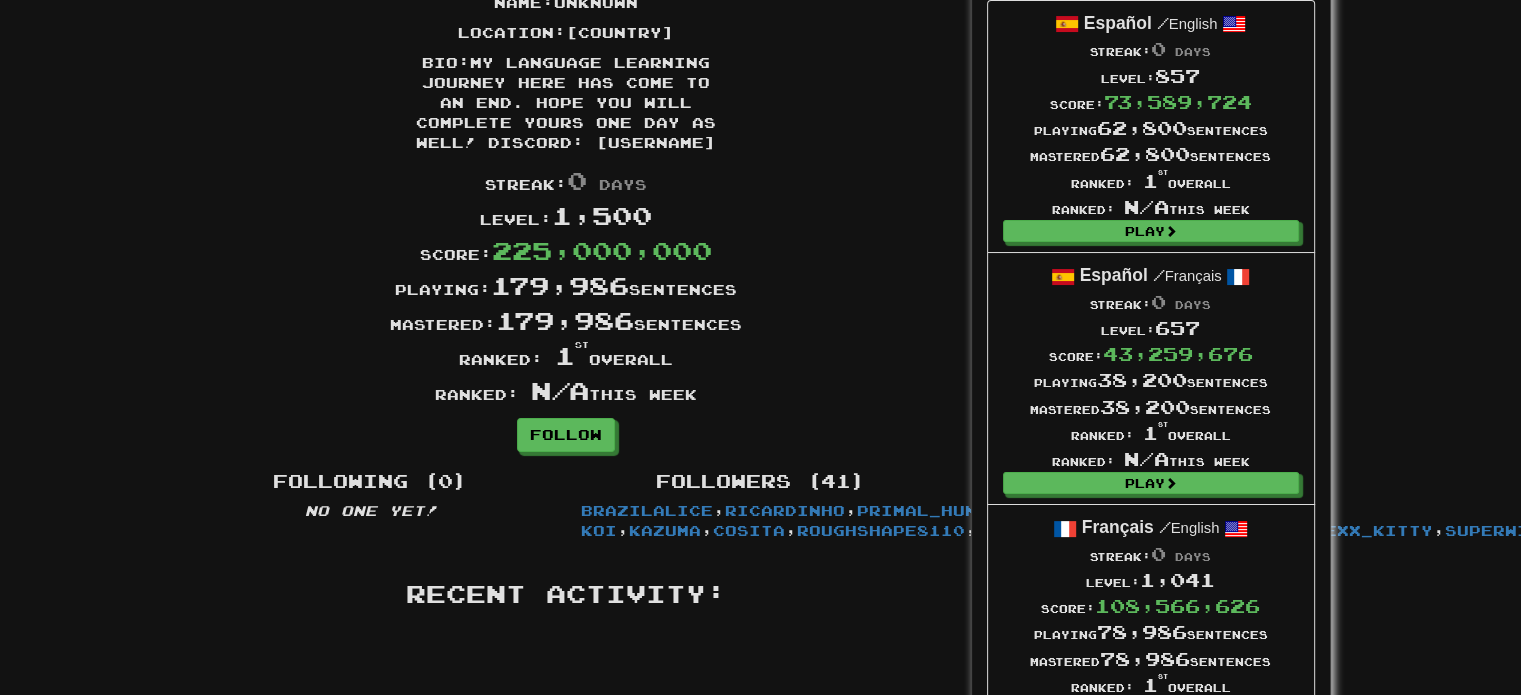 click on "179,986" at bounding box center [560, 285] 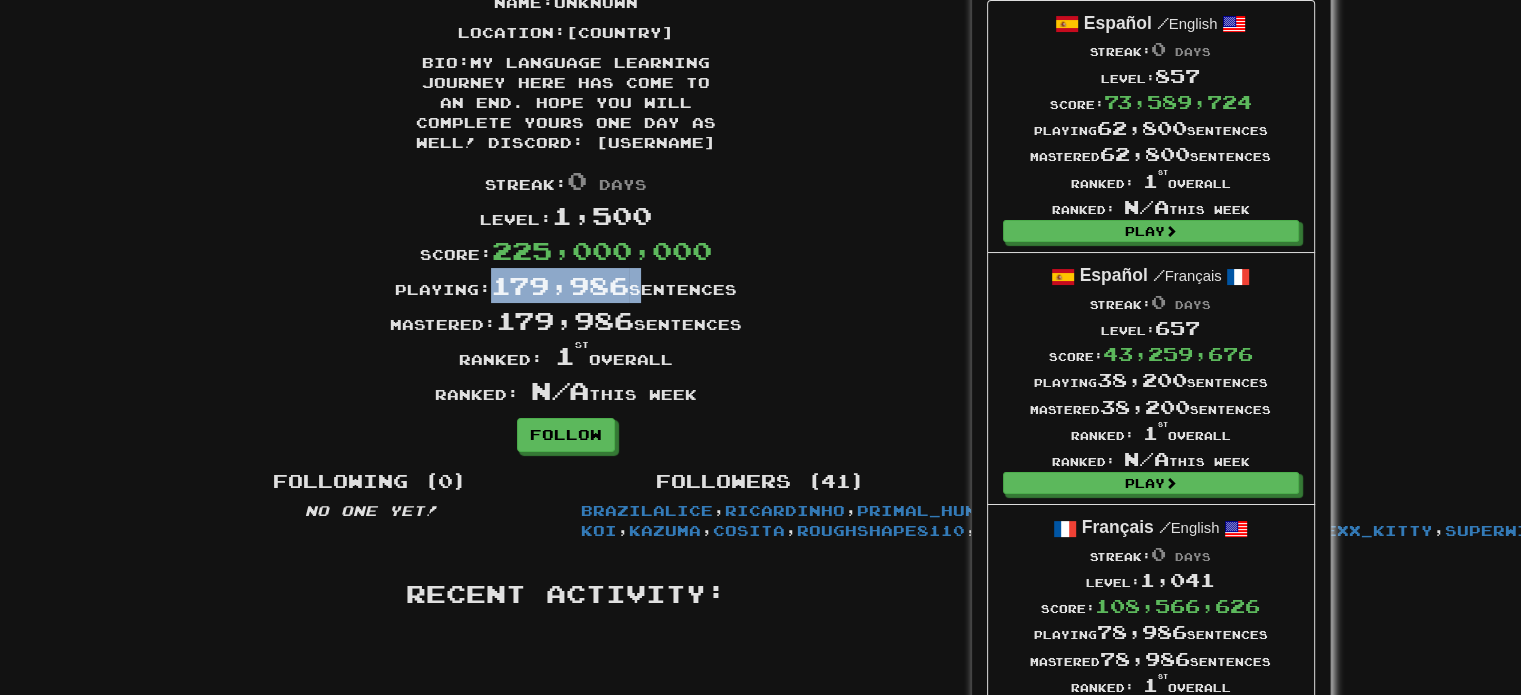 click on "179,986" at bounding box center [560, 285] 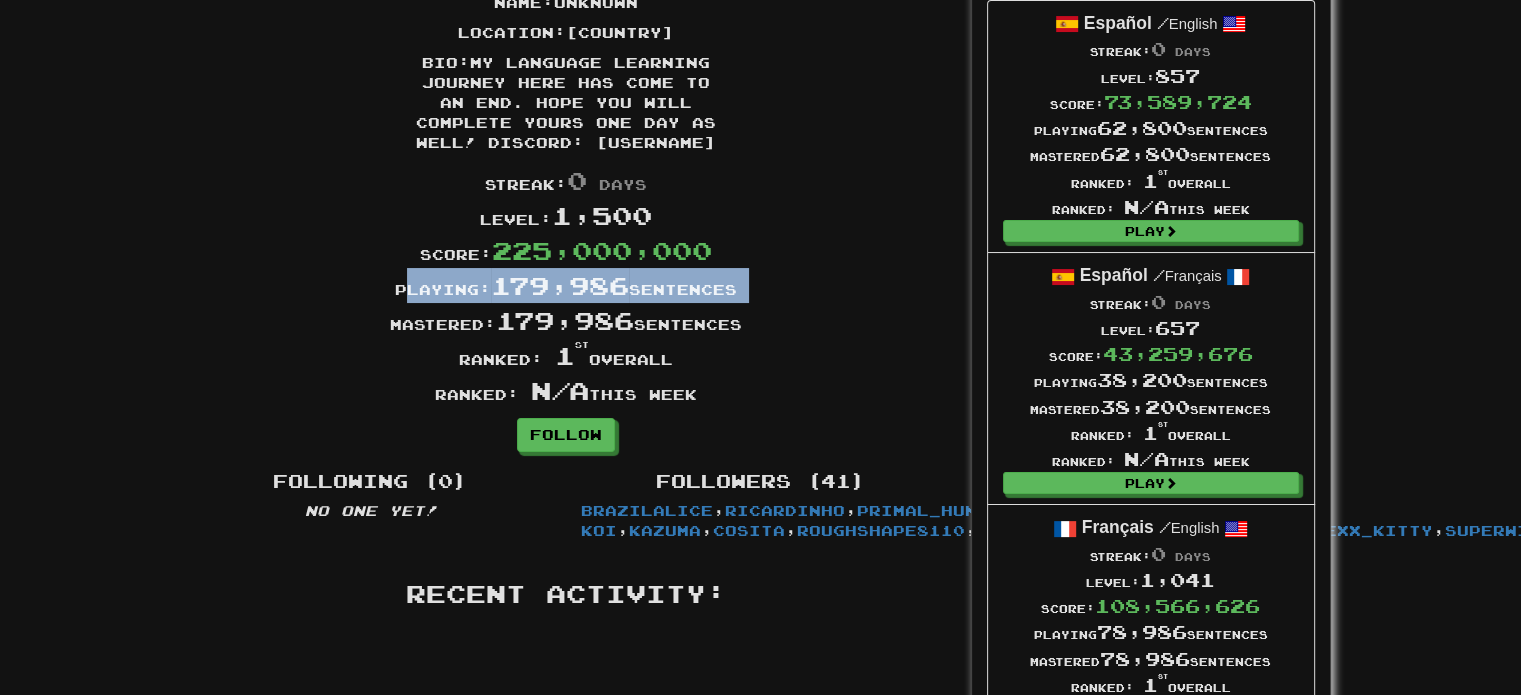 click on "179,986" at bounding box center [560, 285] 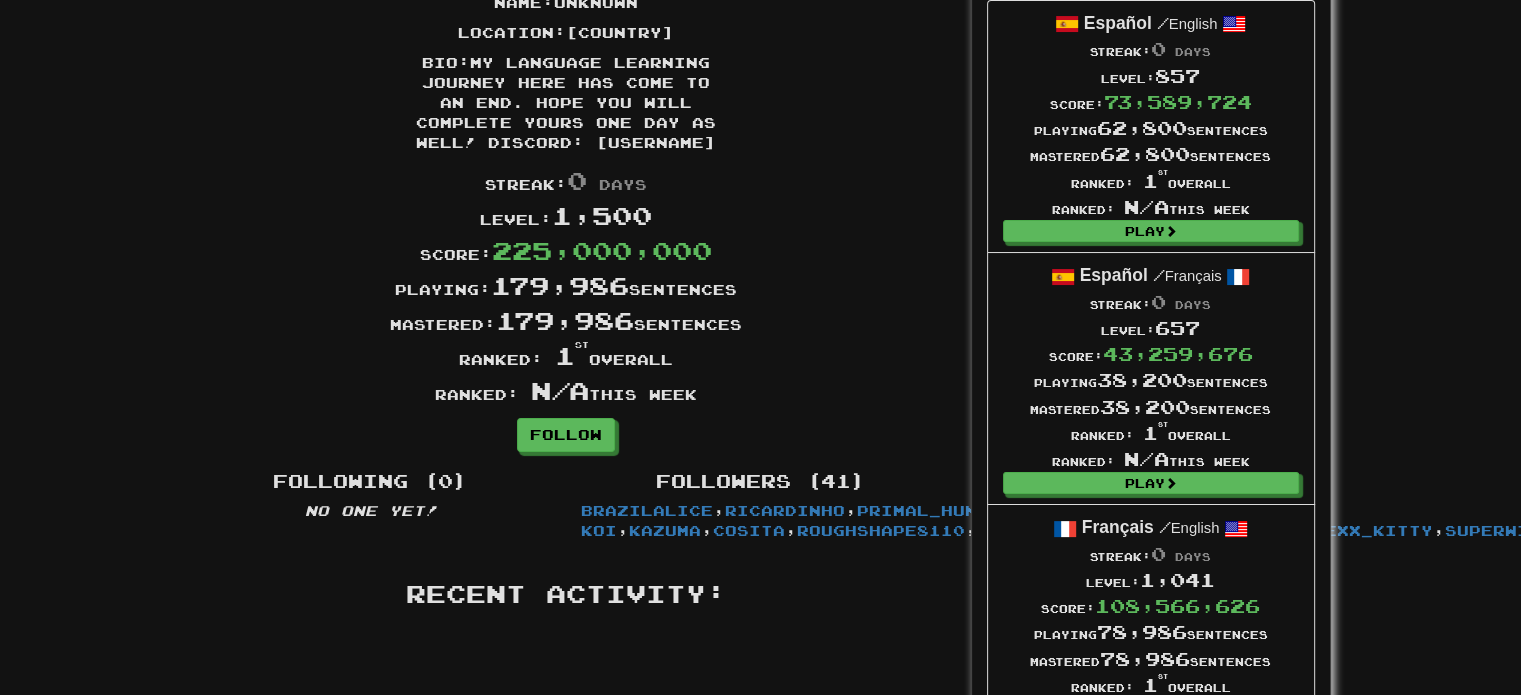 click on "Mastered:  179,986  sentences" at bounding box center (566, 320) 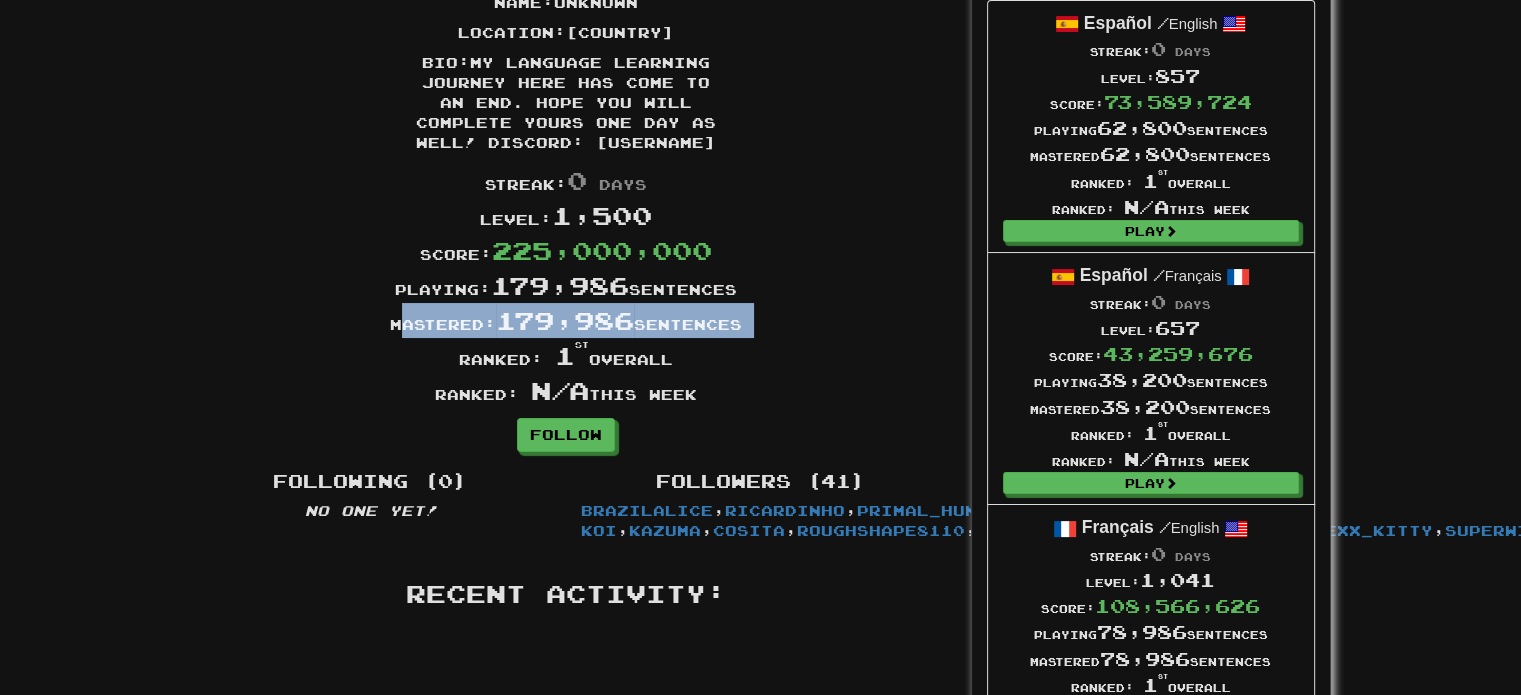click on "Mastered:  179,986  sentences" at bounding box center (566, 320) 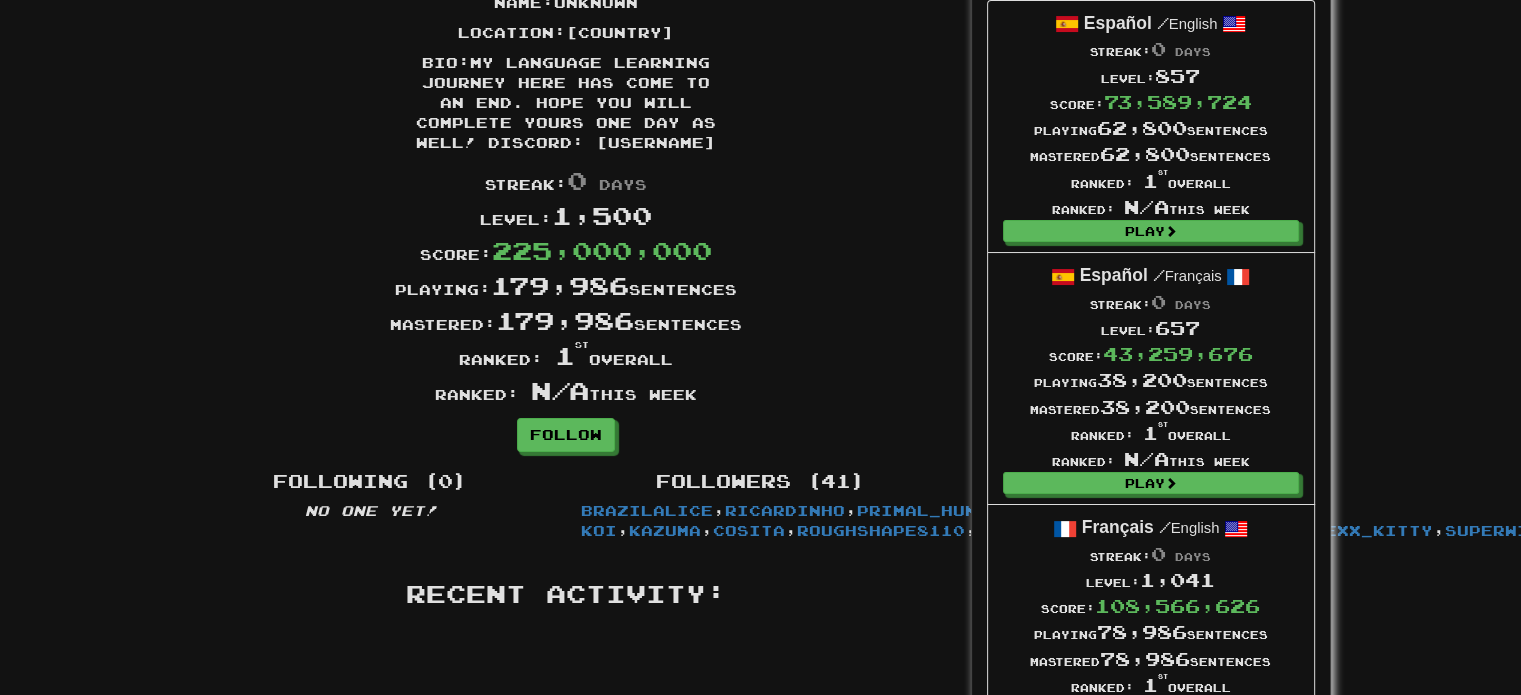 click on "Ranked:
1 st
overall" at bounding box center (566, 355) 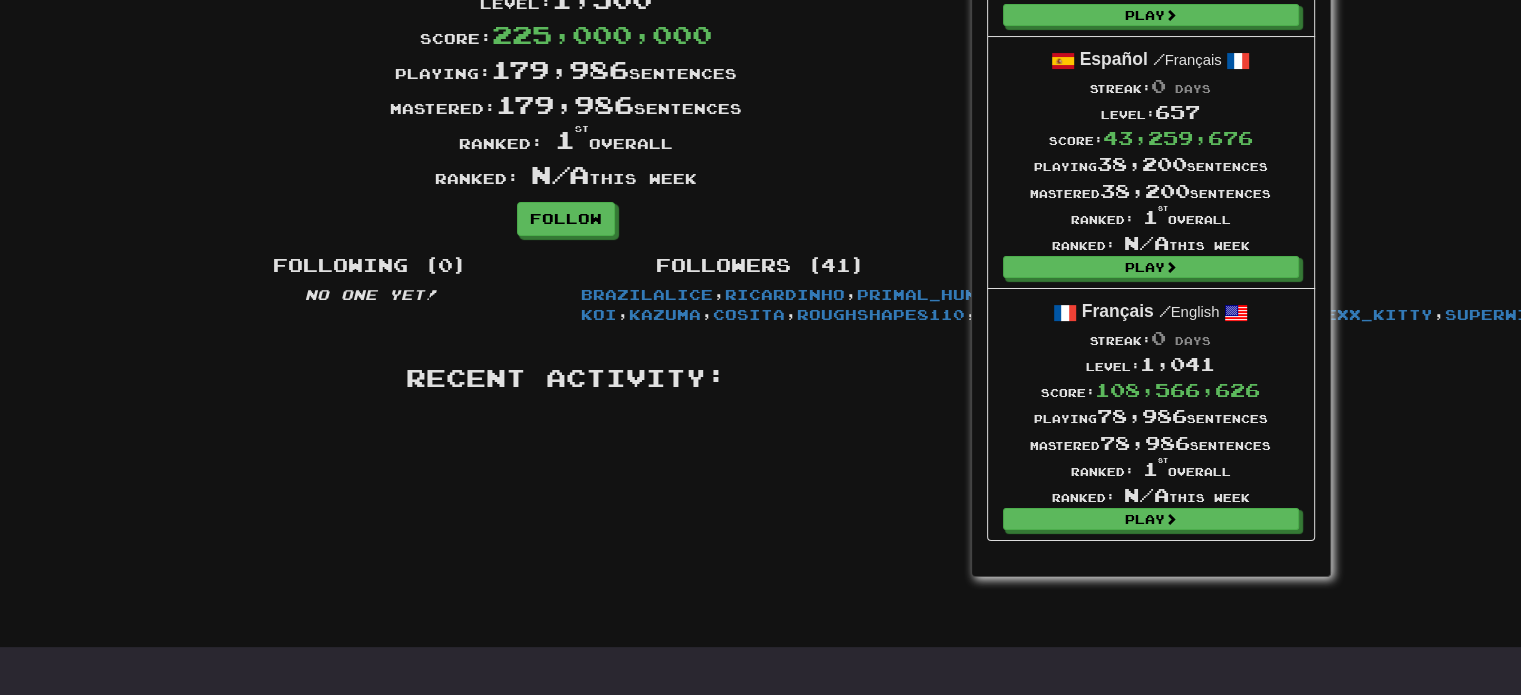 scroll, scrollTop: 476, scrollLeft: 0, axis: vertical 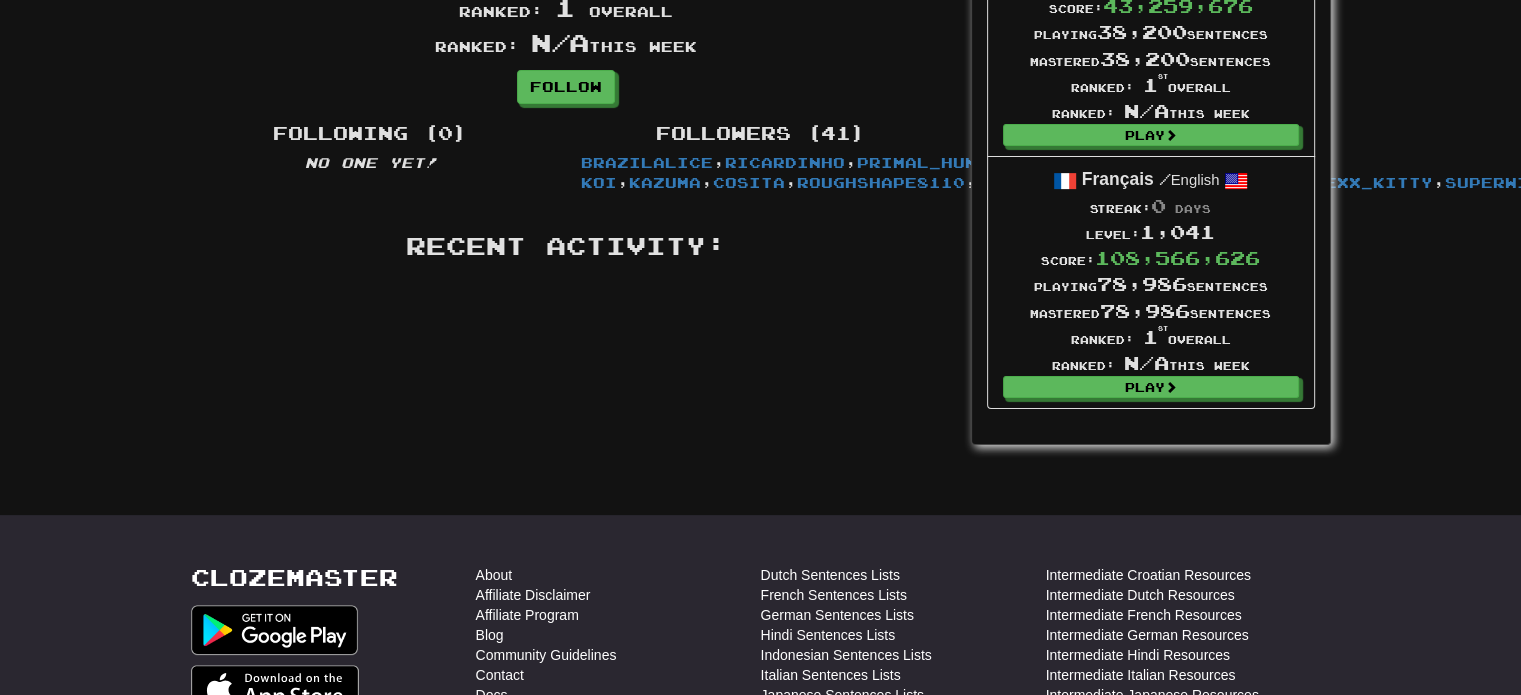 click on "78,986" at bounding box center [1142, 284] 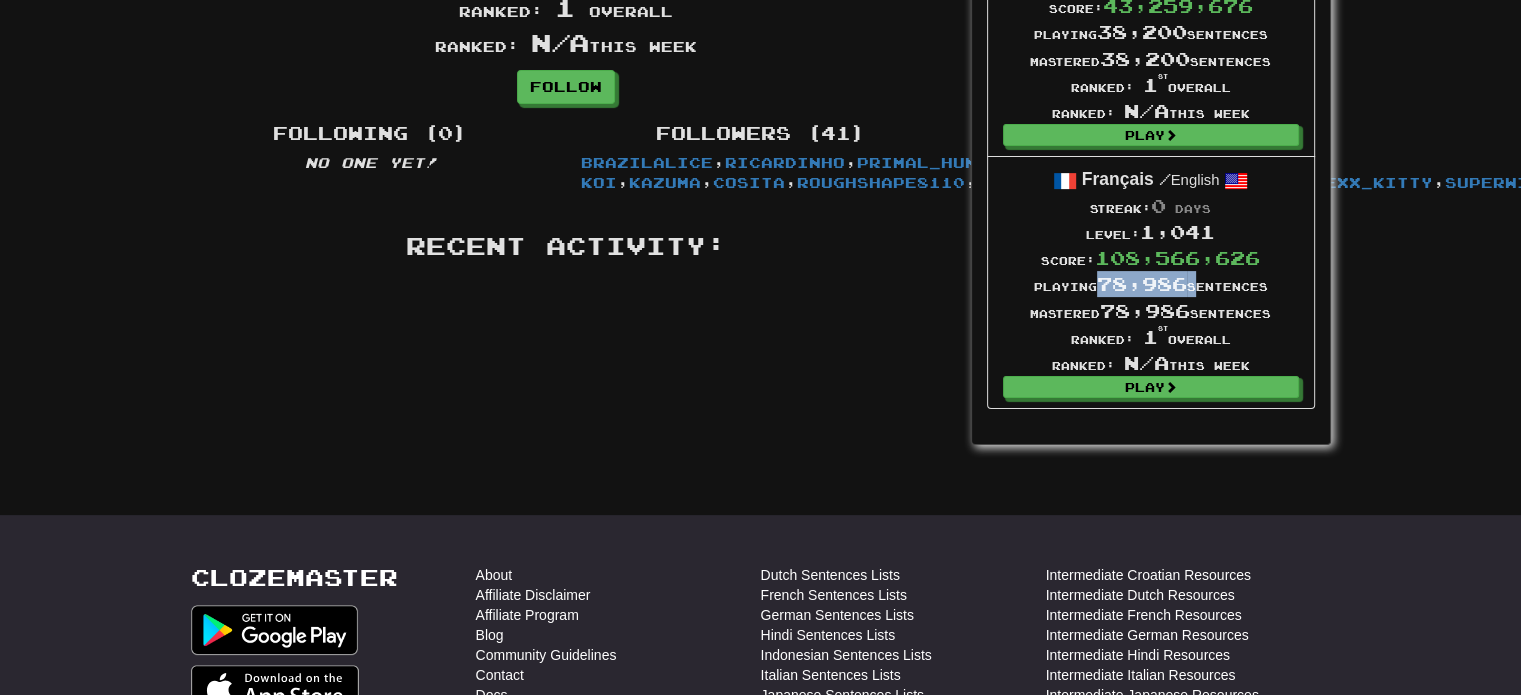 click on "78,986" at bounding box center [1142, 284] 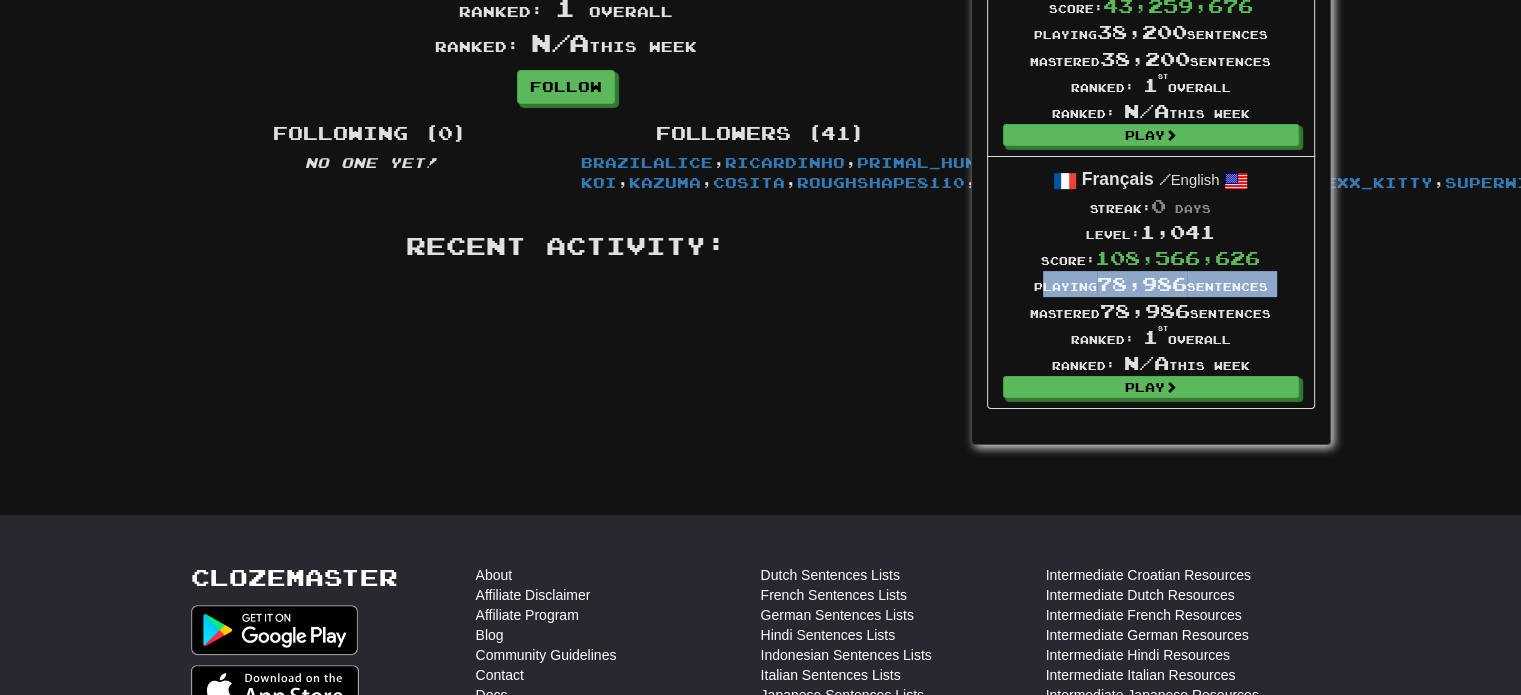 click on "78,986" at bounding box center (1142, 284) 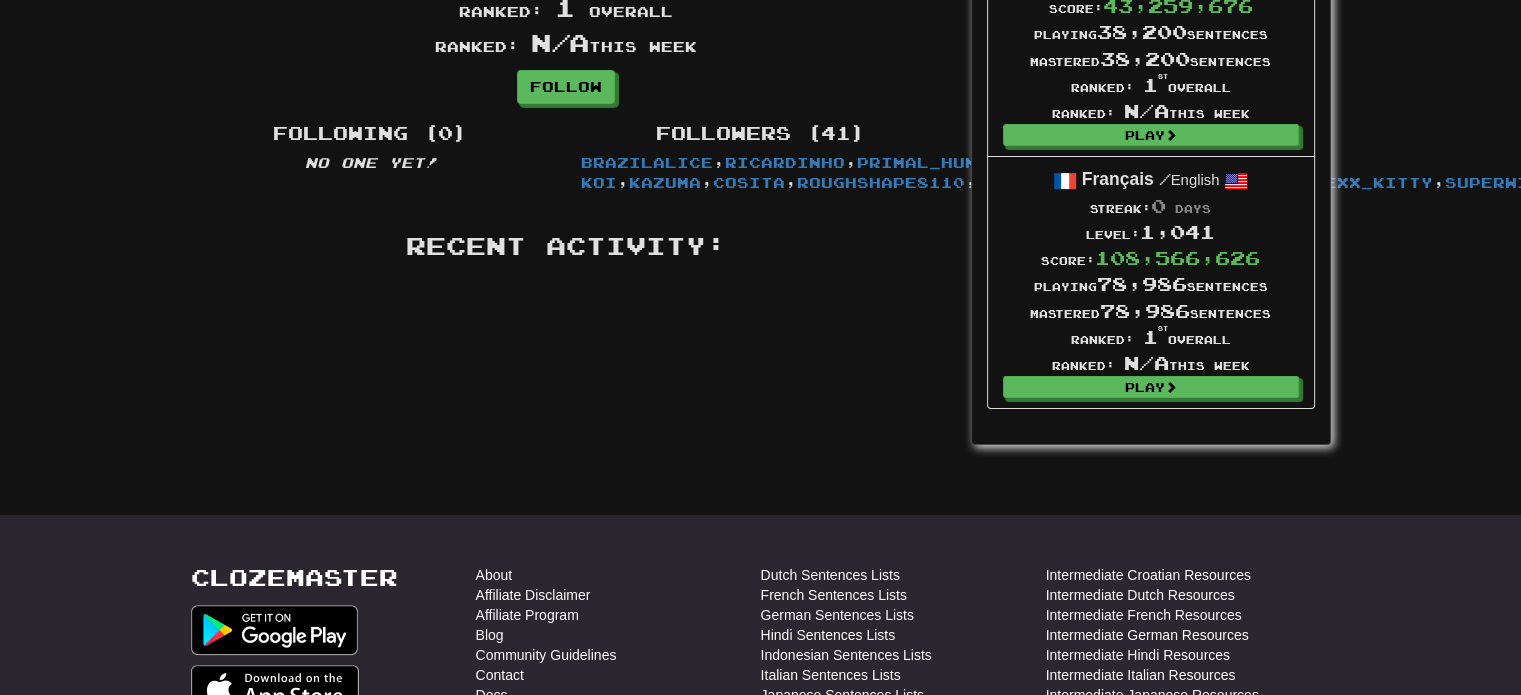 click on "78,986" at bounding box center (1145, 311) 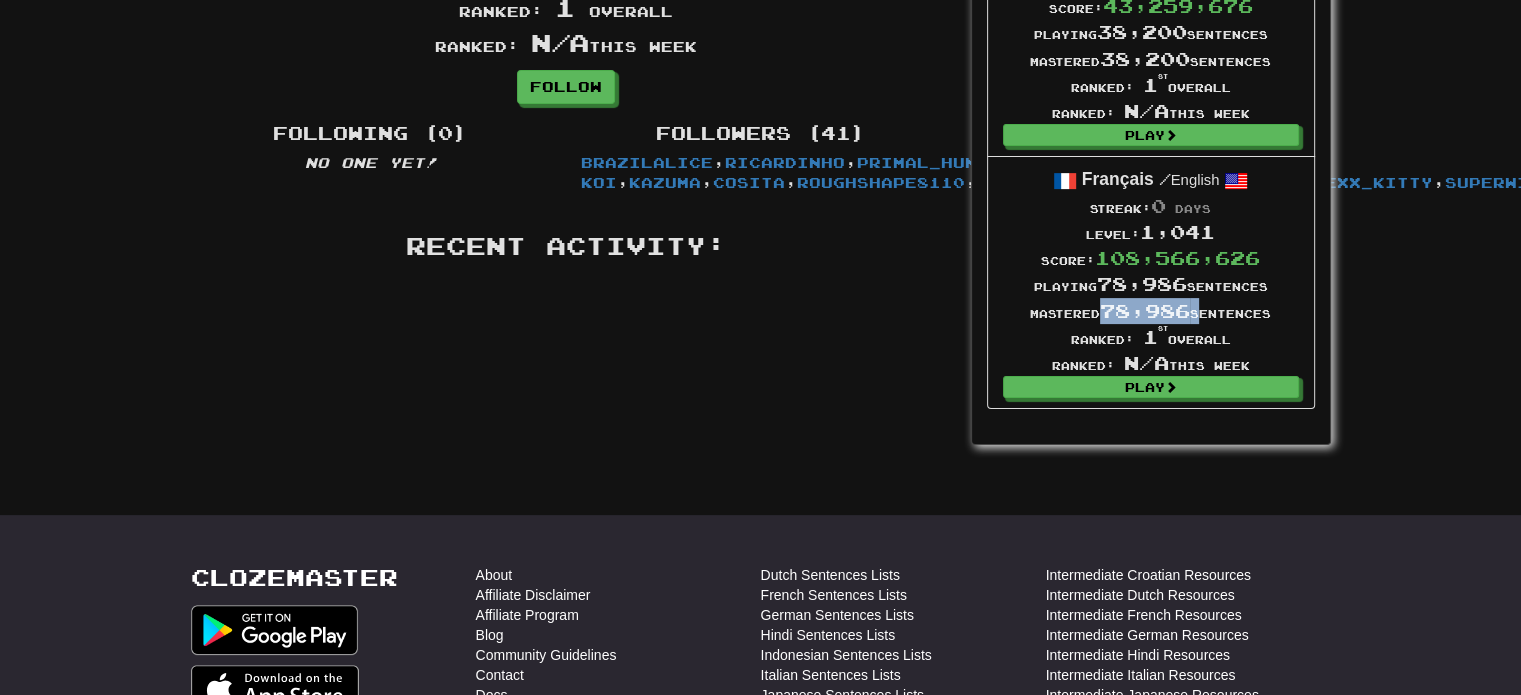 click on "78,986" at bounding box center [1145, 311] 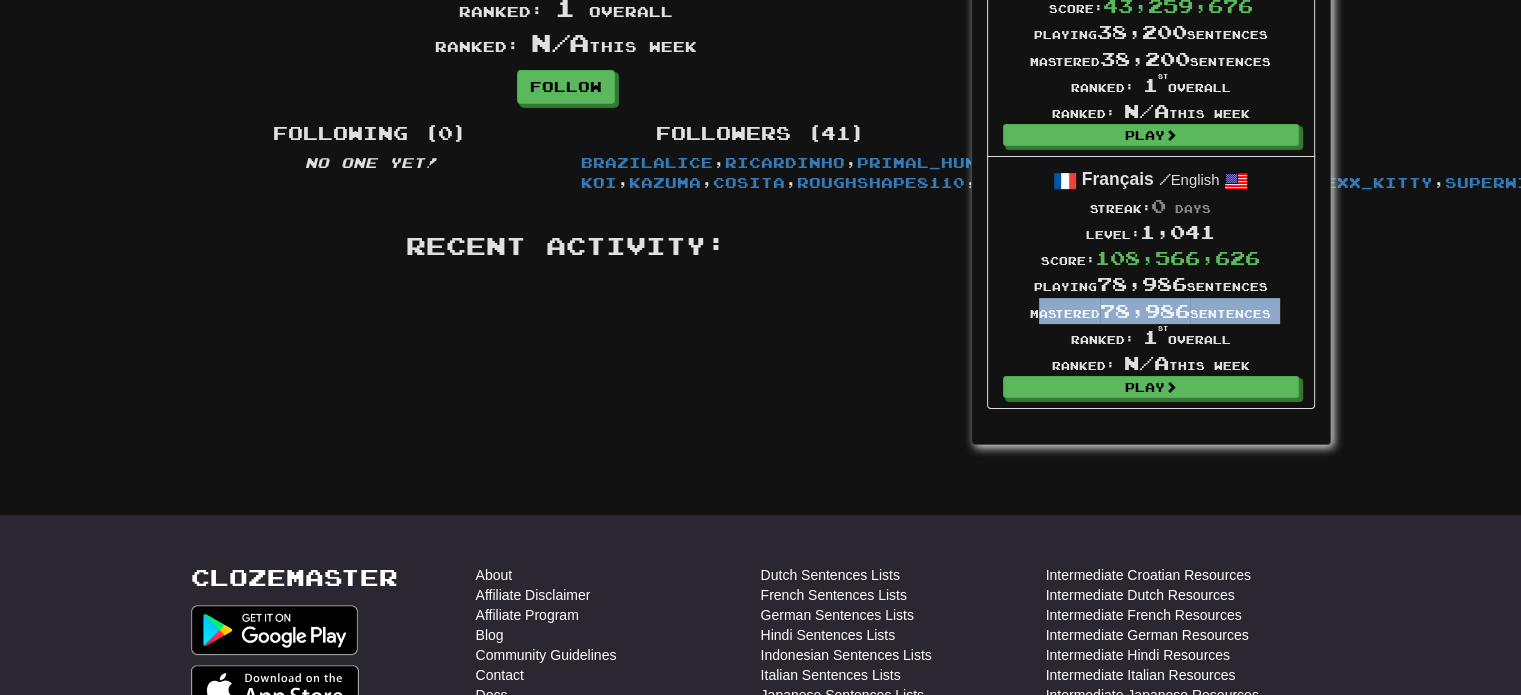 click on "78,986" at bounding box center [1145, 311] 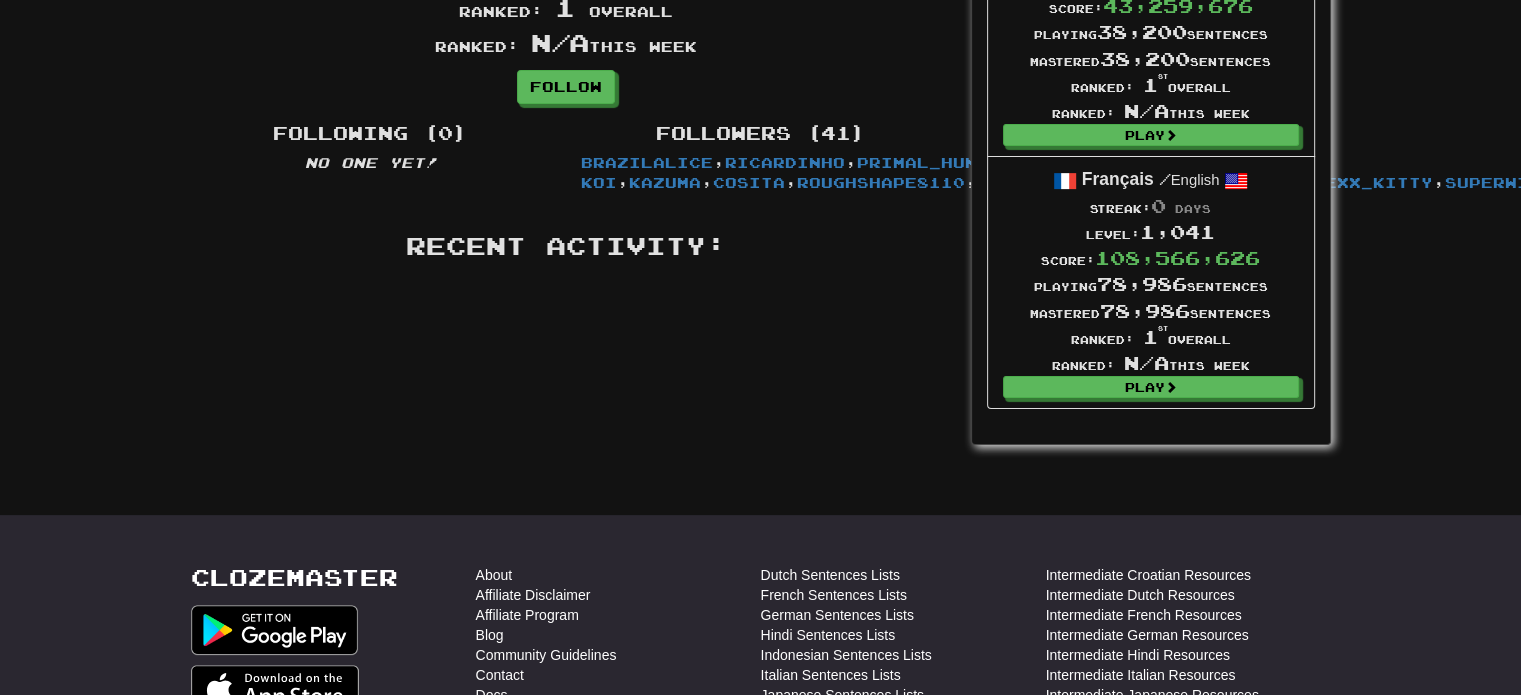 click on "1,041" at bounding box center [1177, 232] 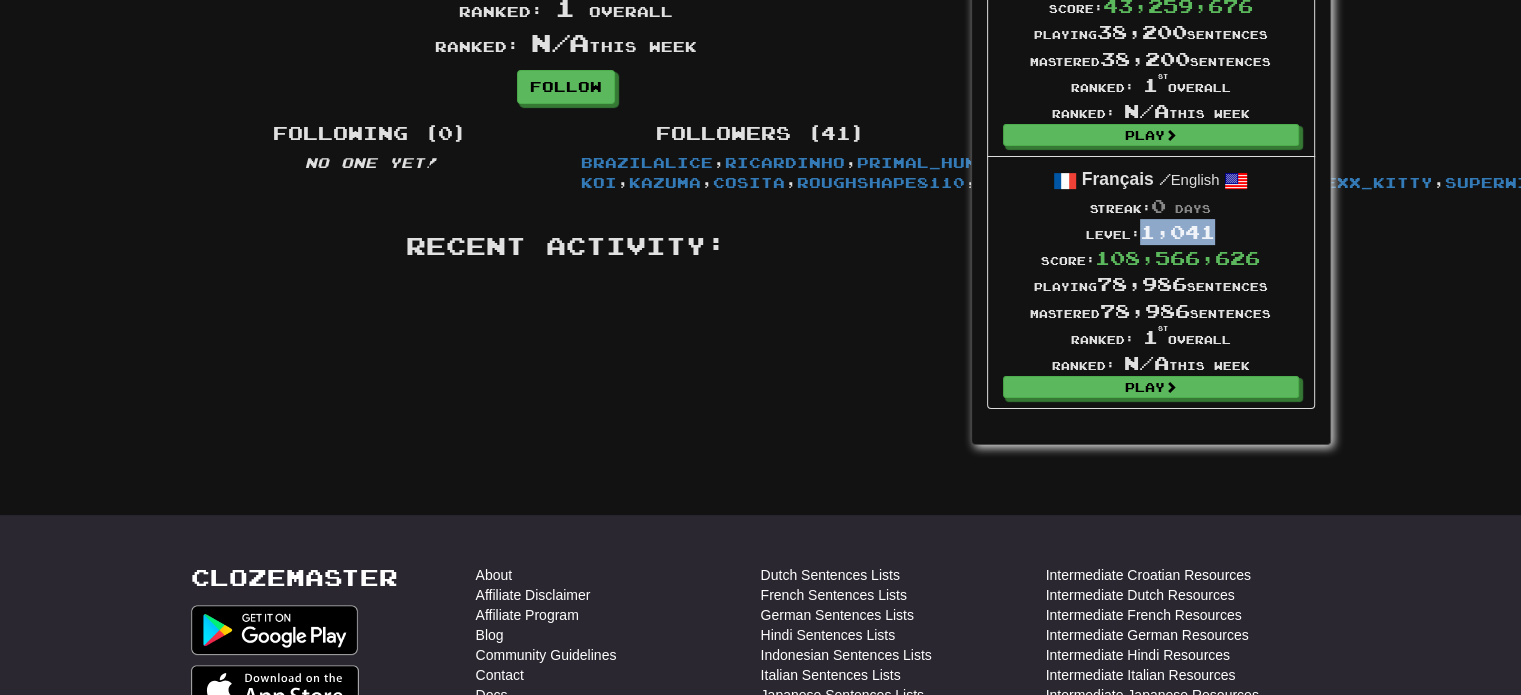 click on "1,041" at bounding box center (1177, 232) 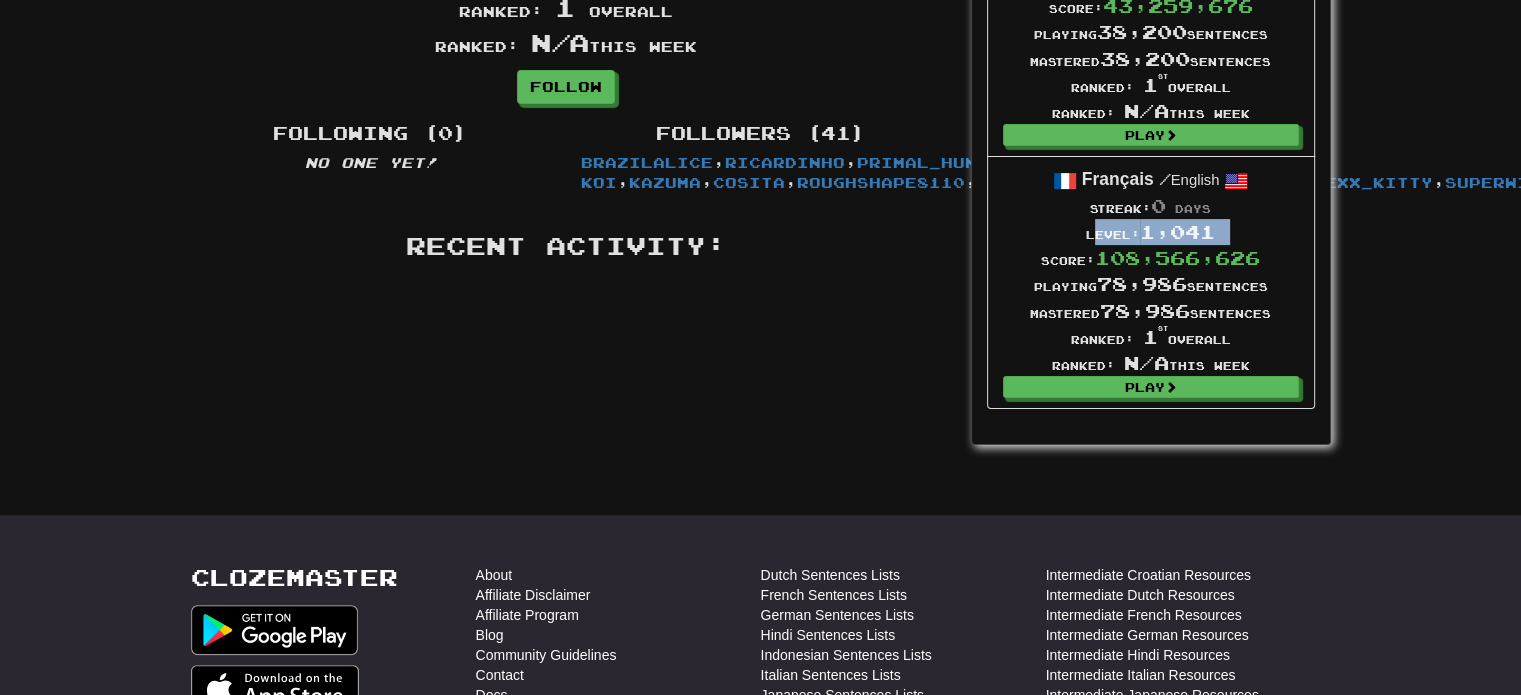 click on "1,041" at bounding box center (1177, 232) 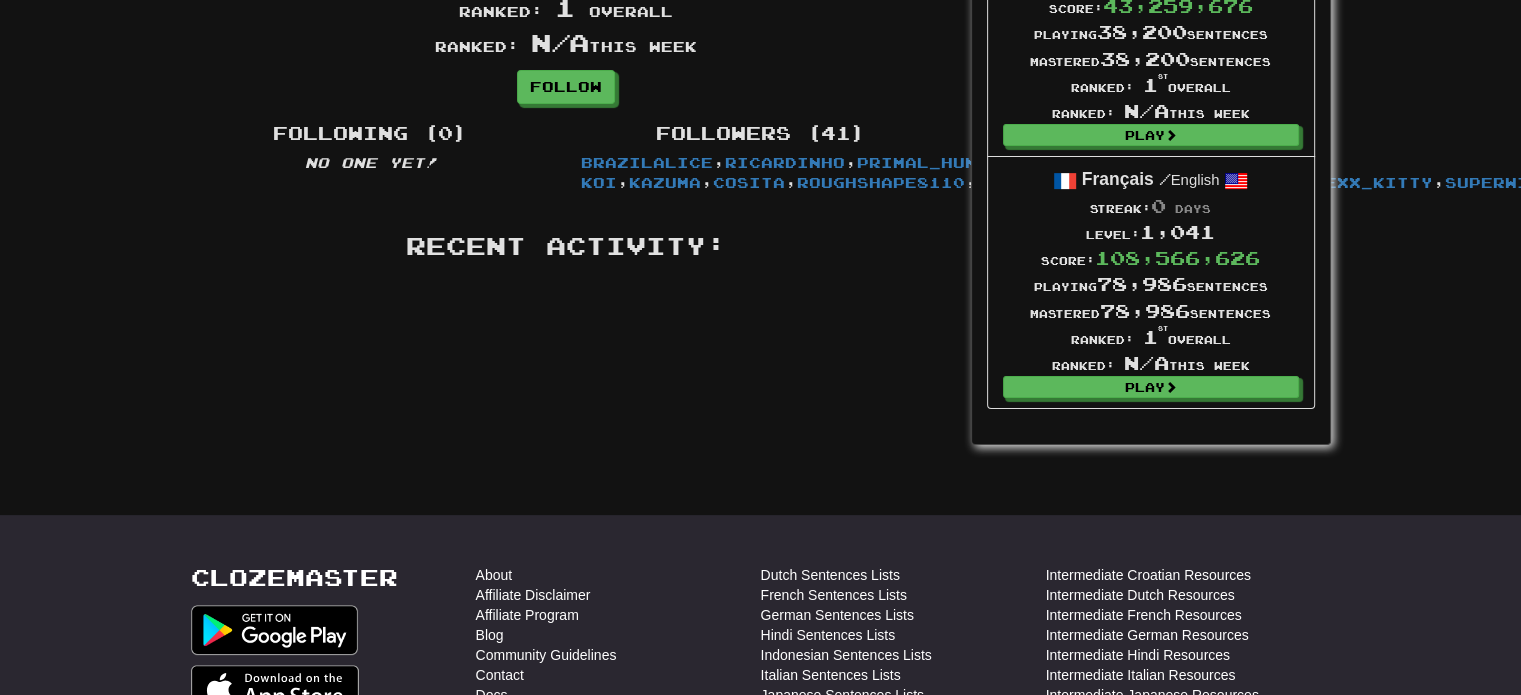 click on "The_Professor
Name :  Unknown
Location :  Ukraine
Bio :  My language learning journey here has come to an end.
Hope you will complete yours one day as well!
Discord: Doctor#2686
Streak:
0
days
Level:
1,500
Score:
225,000,000
Playing:  179,986  sentences
Mastered:  179,986  sentences
Ranked:
1 st
overall
Ranked:
N/A
this week
Follow
Languages
Español
/
English
Streak:
0
days
Level:
857
Score:
73,589,724
Playing  62,800  sentences
Mastered  62,800  sentences
Ranked:
1 st
overall
Ranked:
N/A
this week
Play
Español
/
Français
Streak:
0
days
Level:
657
Score:
43,259,676
Playing  38,200  sentences
Mastered  38,200  sentences
Ranked:
1 st
overall
Ranked:
N/A
this week
Play
Français
/
English
Streak:
0
days
Level:
1,041
Score:" at bounding box center (761, 20) 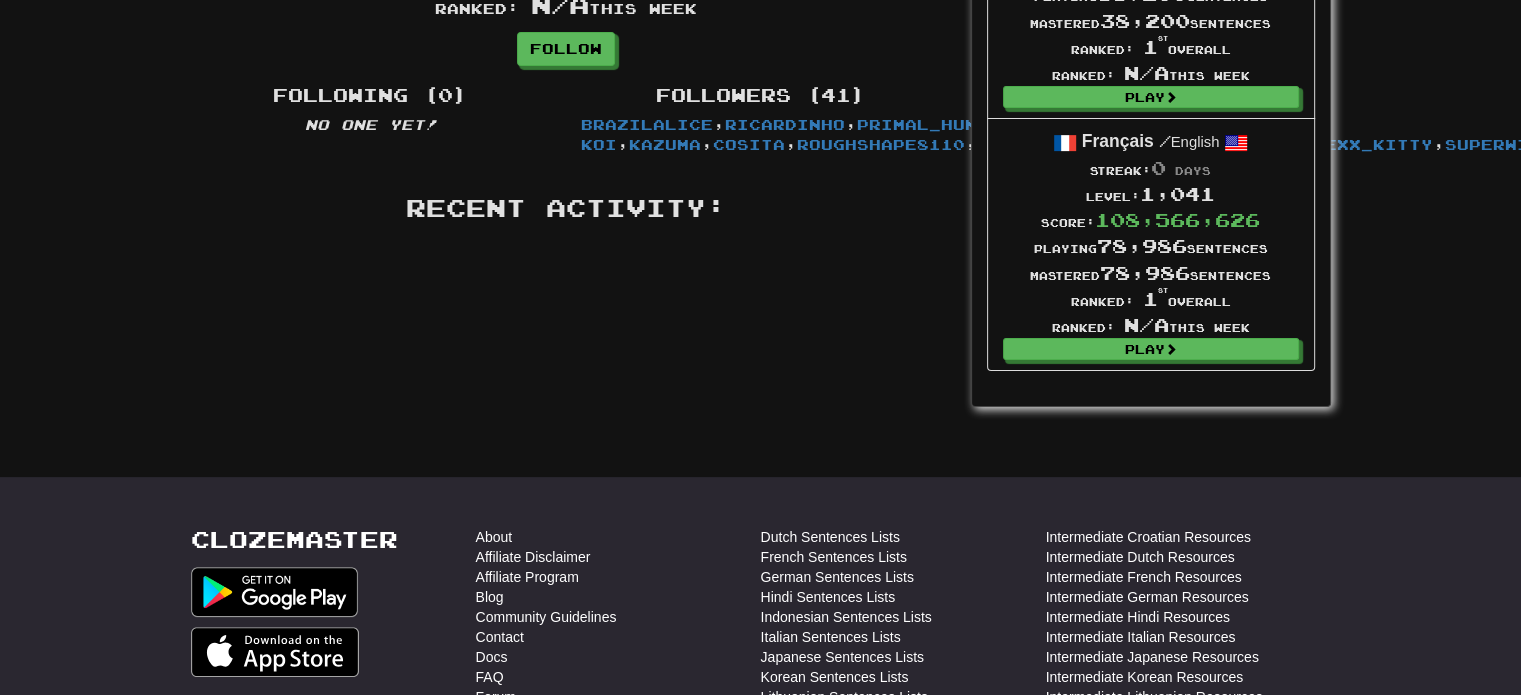 scroll, scrollTop: 516, scrollLeft: 0, axis: vertical 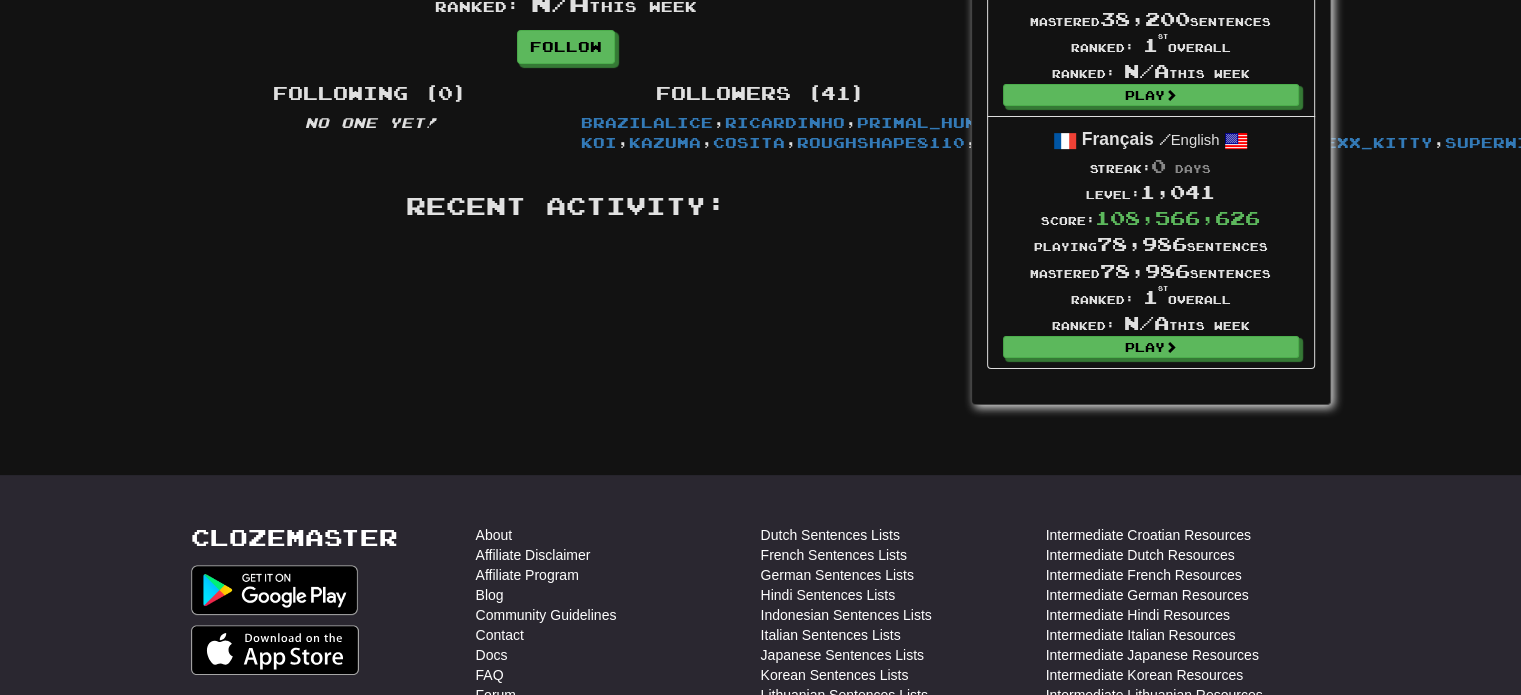 click on "Ranked:
1 st
overall" at bounding box center (1150, 297) 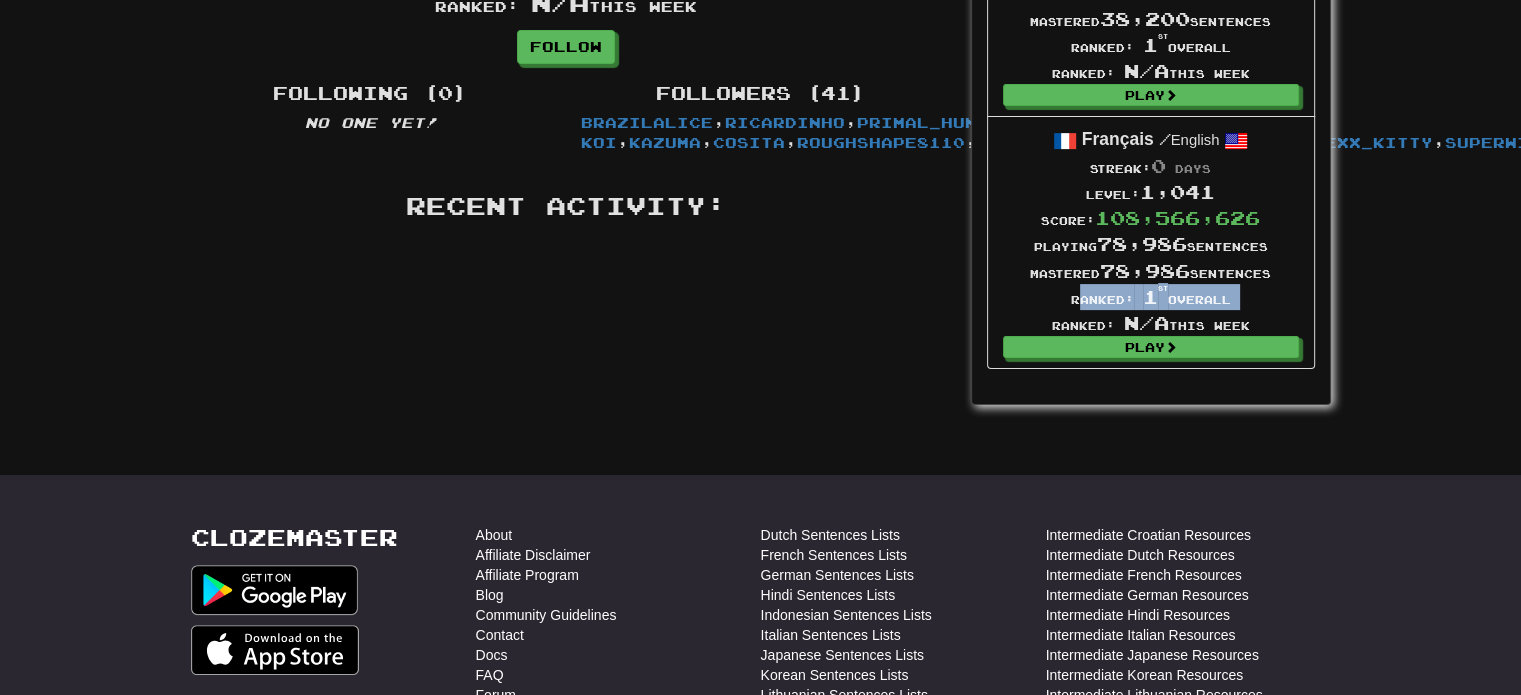 click on "Ranked:
1 st
overall" at bounding box center (1150, 297) 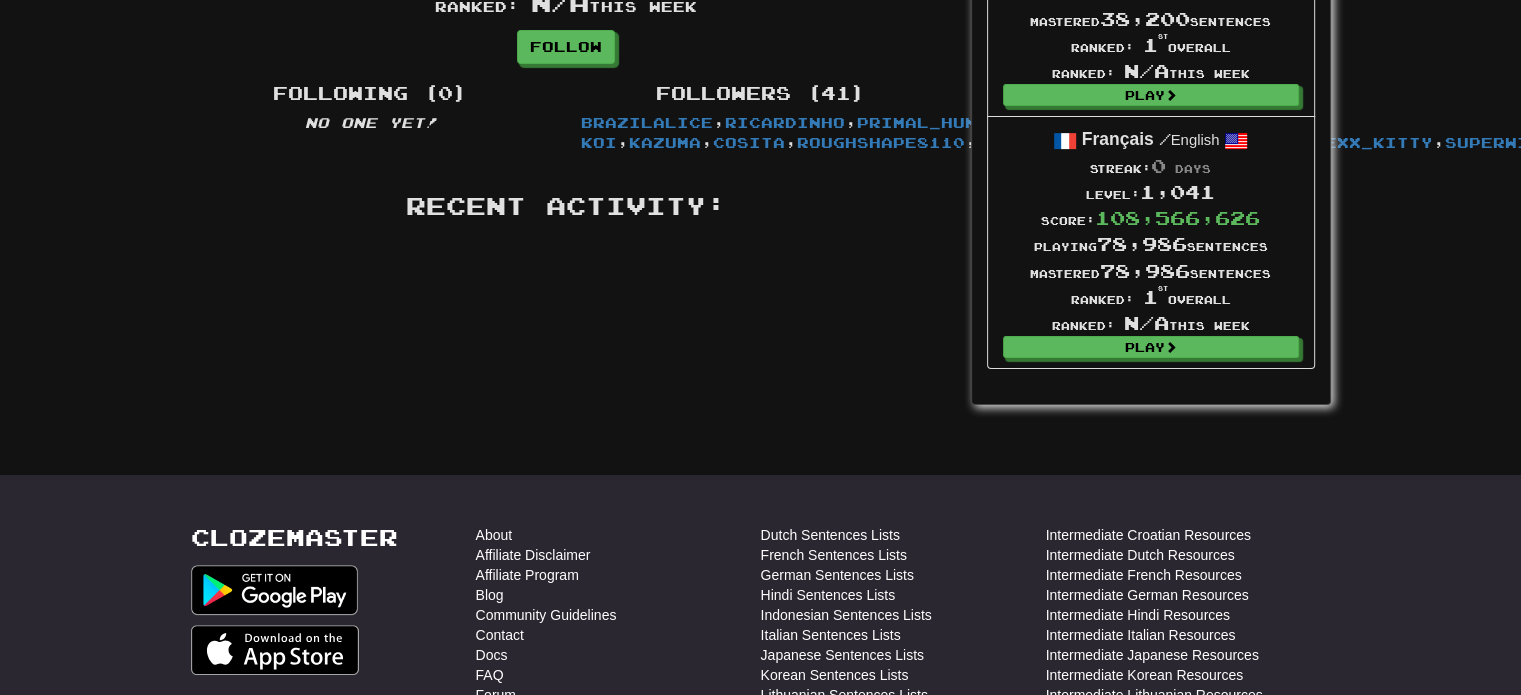 click on "Mastered  78,986  sentences" at bounding box center (1150, 271) 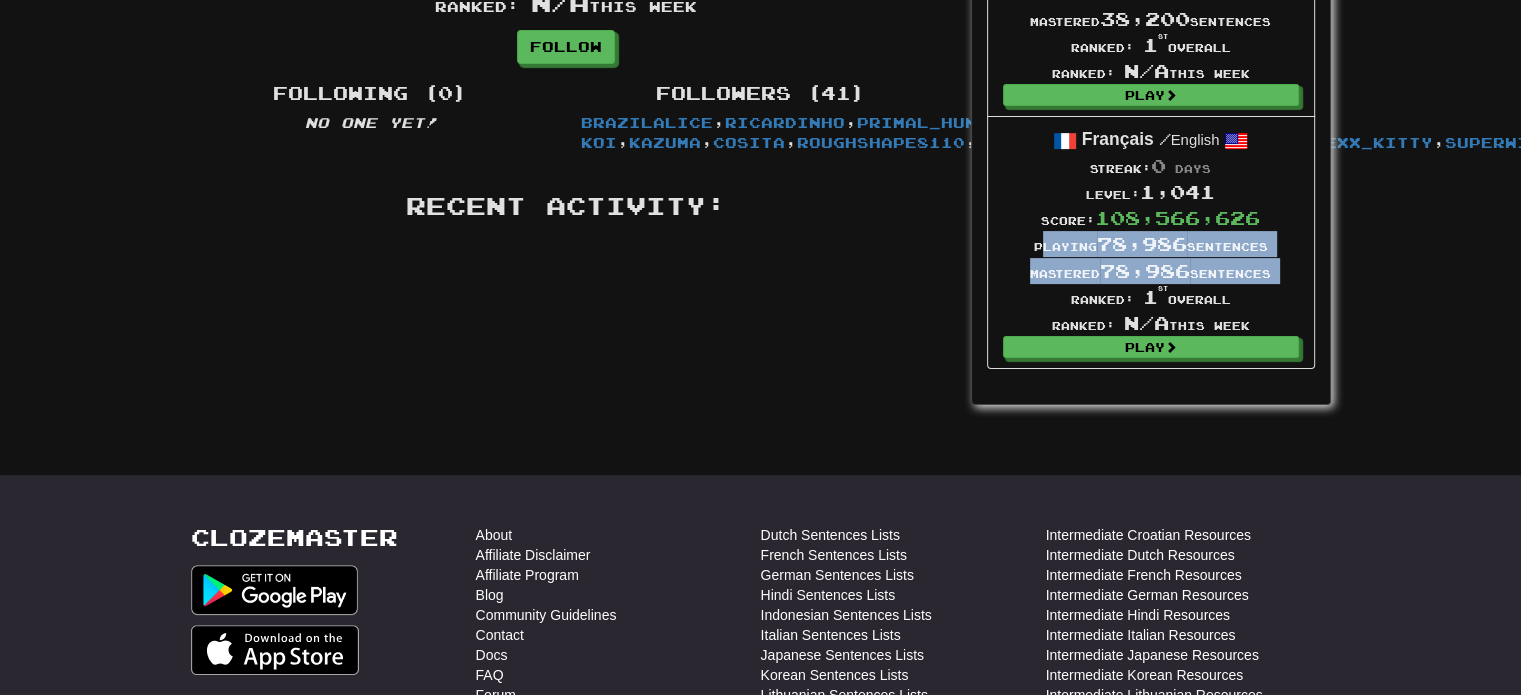 drag, startPoint x: 1211, startPoint y: 258, endPoint x: 1182, endPoint y: 235, distance: 37.01351 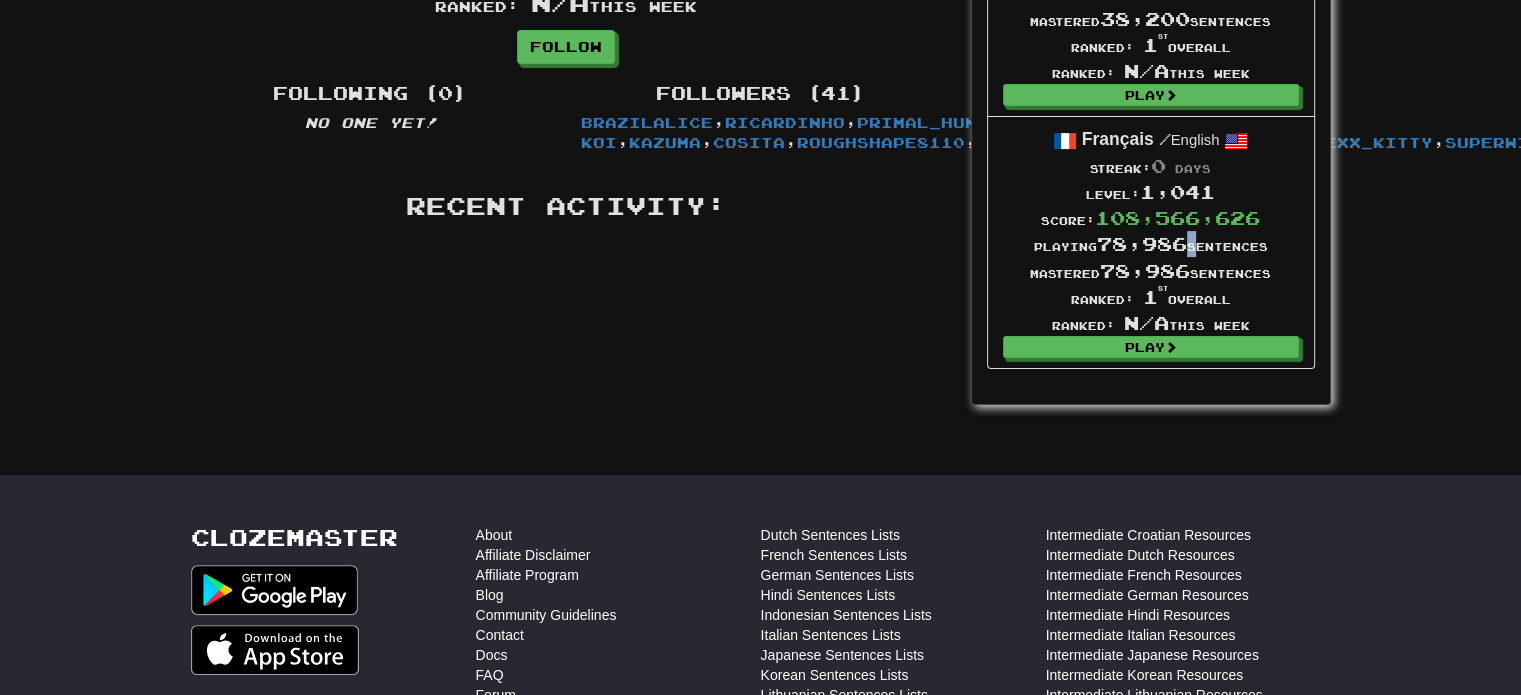 click on "78,986" at bounding box center [1142, 244] 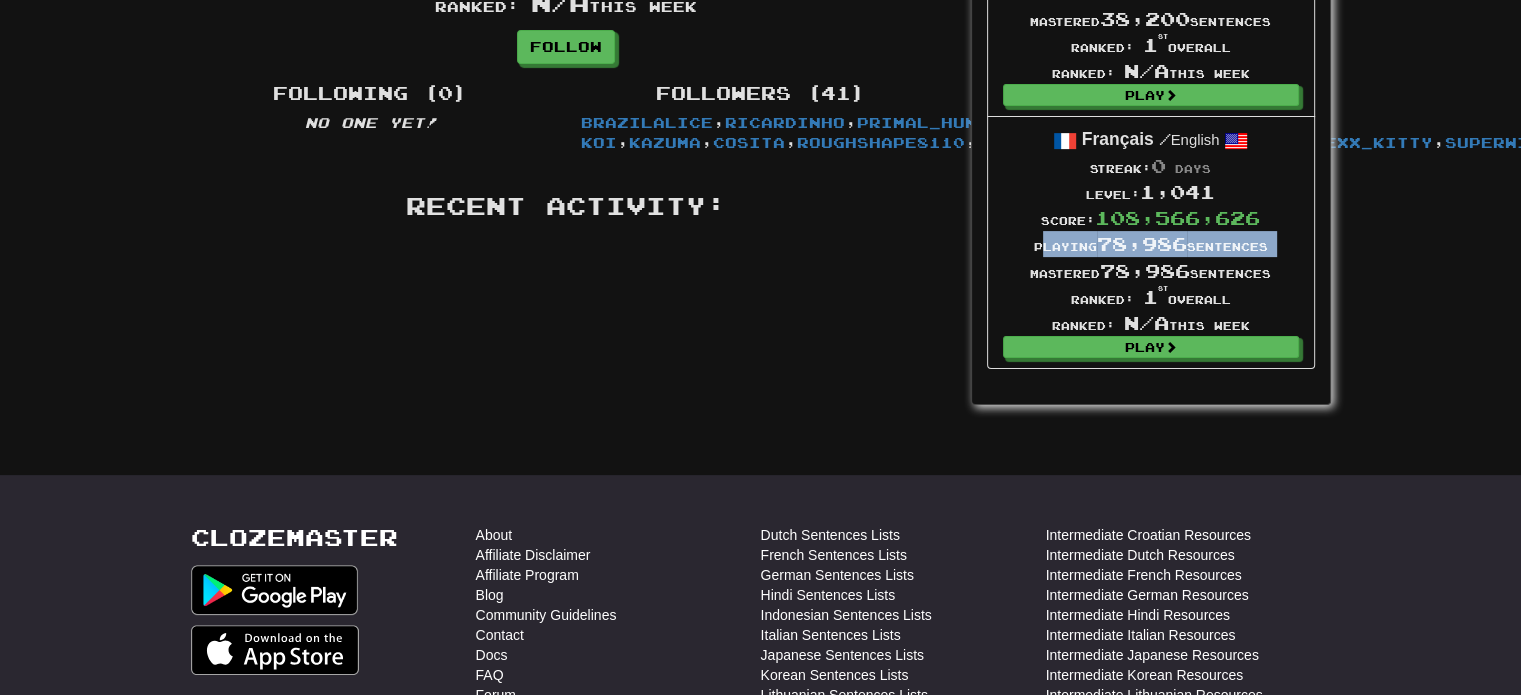 click on "78,986" at bounding box center [1142, 244] 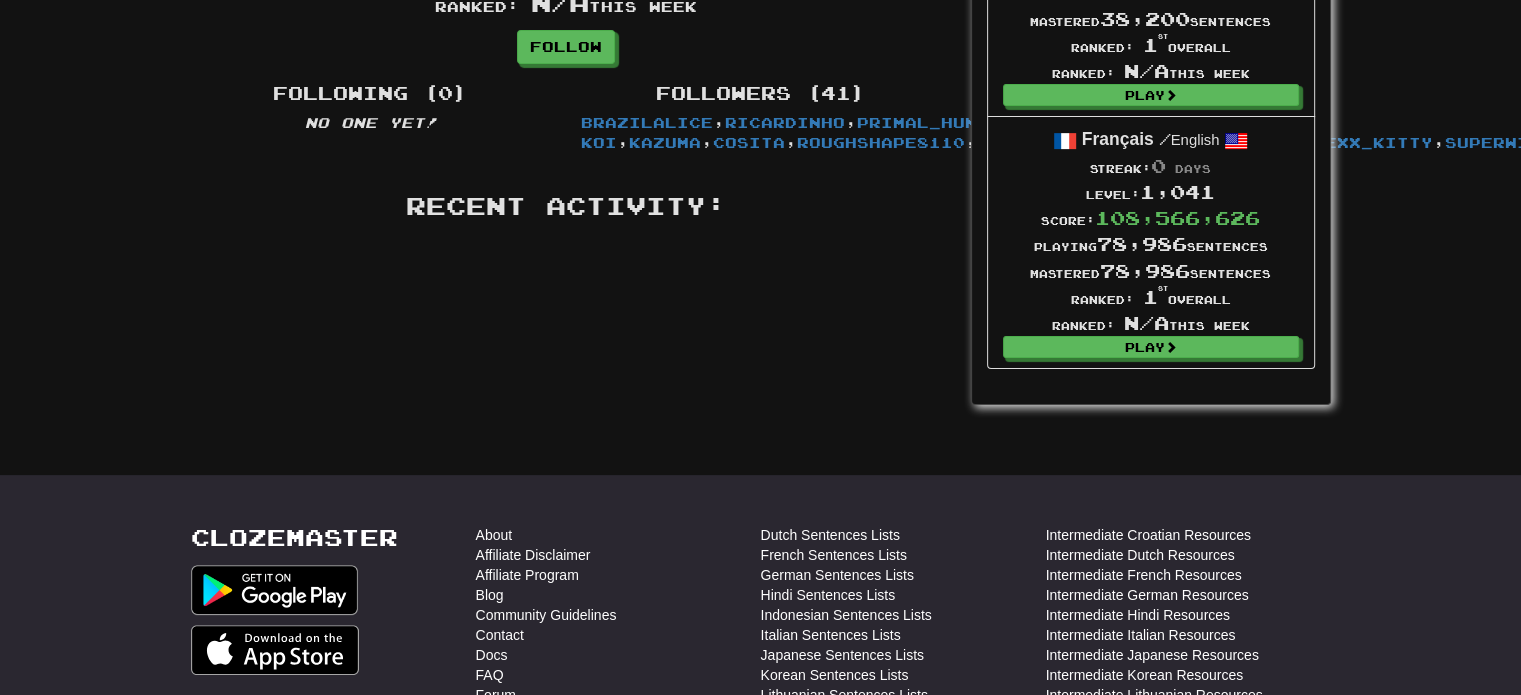click on "78,986" at bounding box center (1145, 271) 